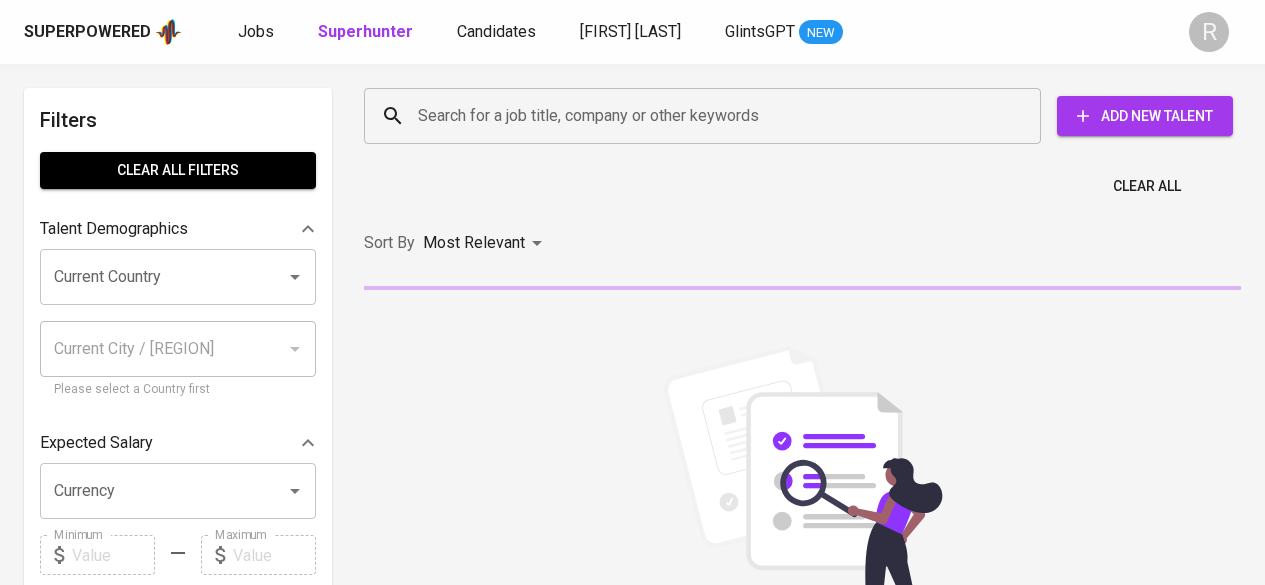 scroll, scrollTop: 0, scrollLeft: 0, axis: both 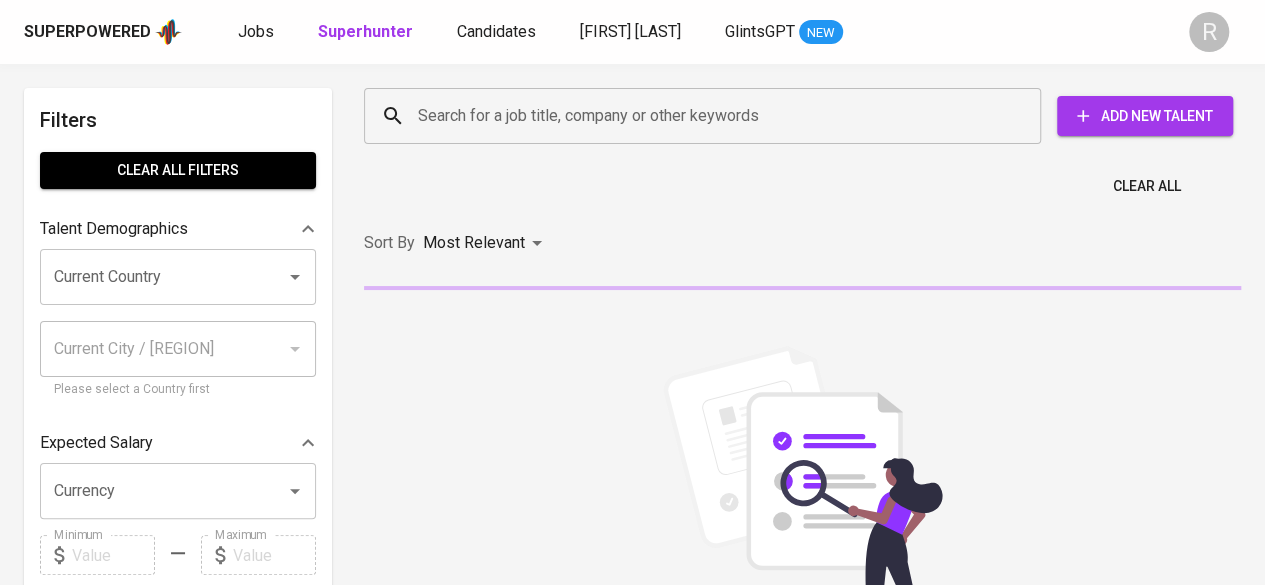 click on "Search for a job title, company or other keywords" at bounding box center (707, 116) 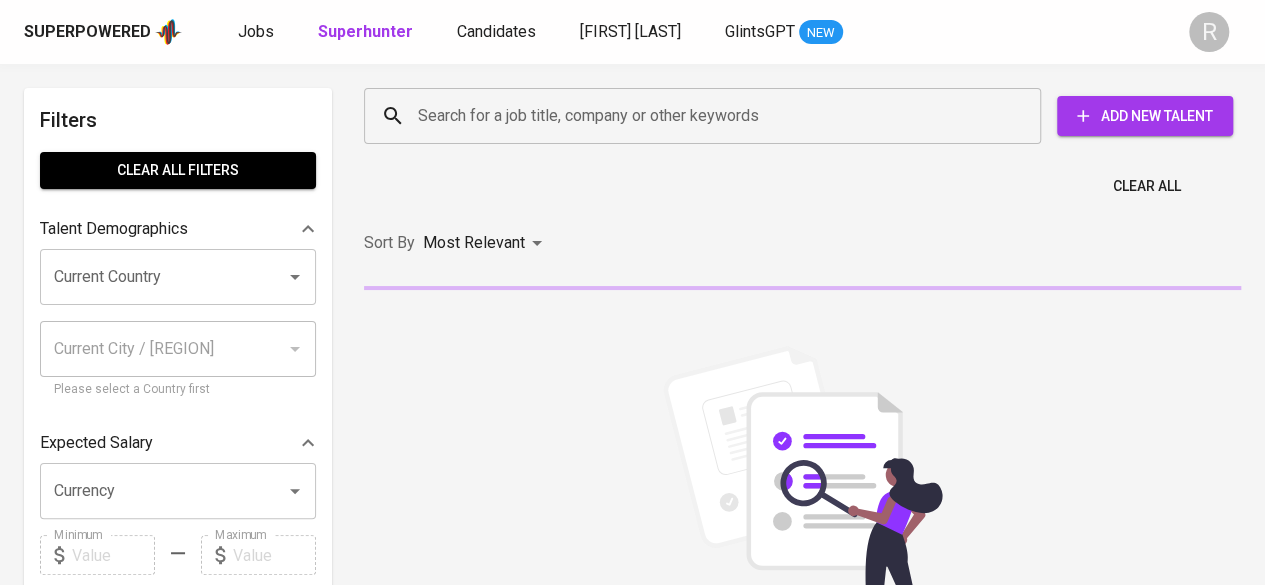type on "[FIRST] [LAST]" 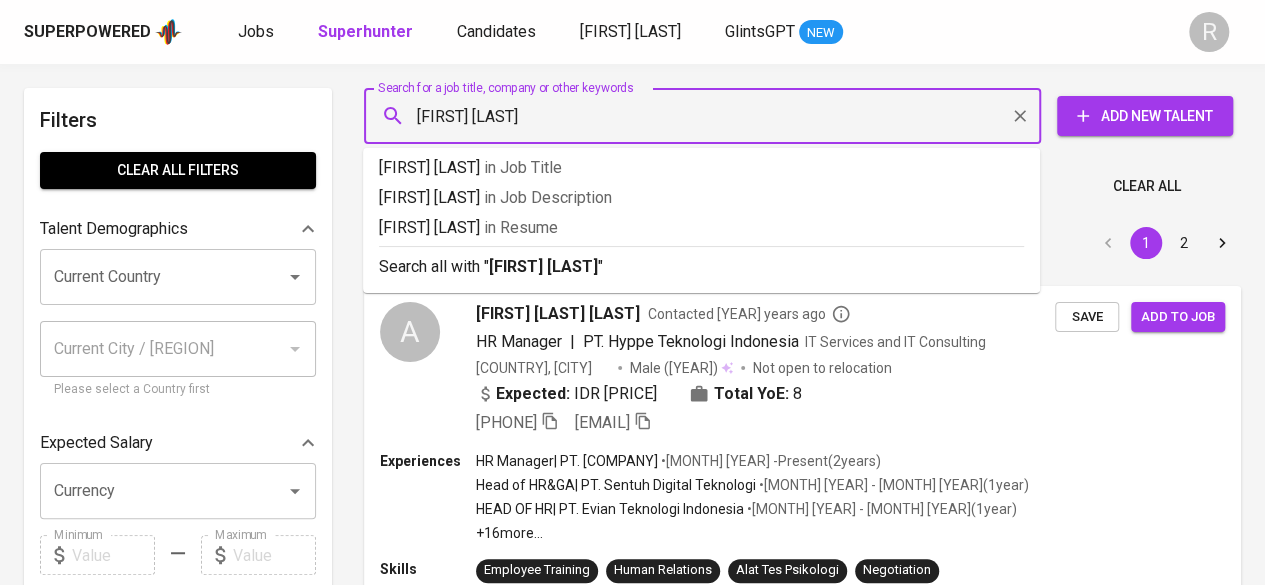 click on "[FIRST] [LAST]" at bounding box center [707, 116] 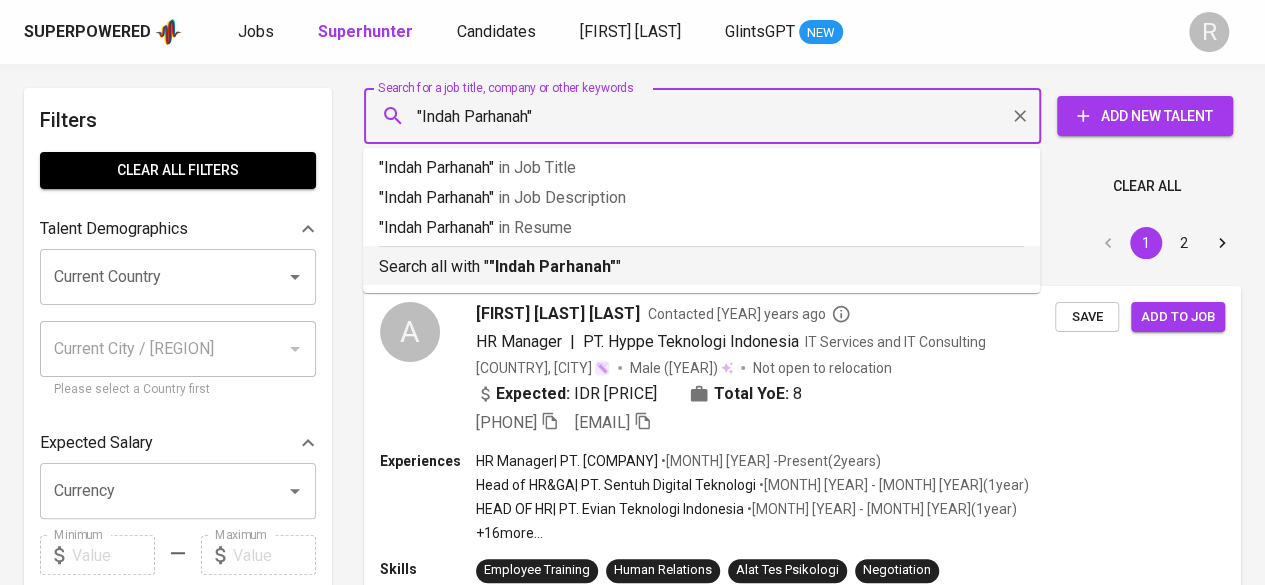 click on ""Indah Parhanah"" at bounding box center [552, 266] 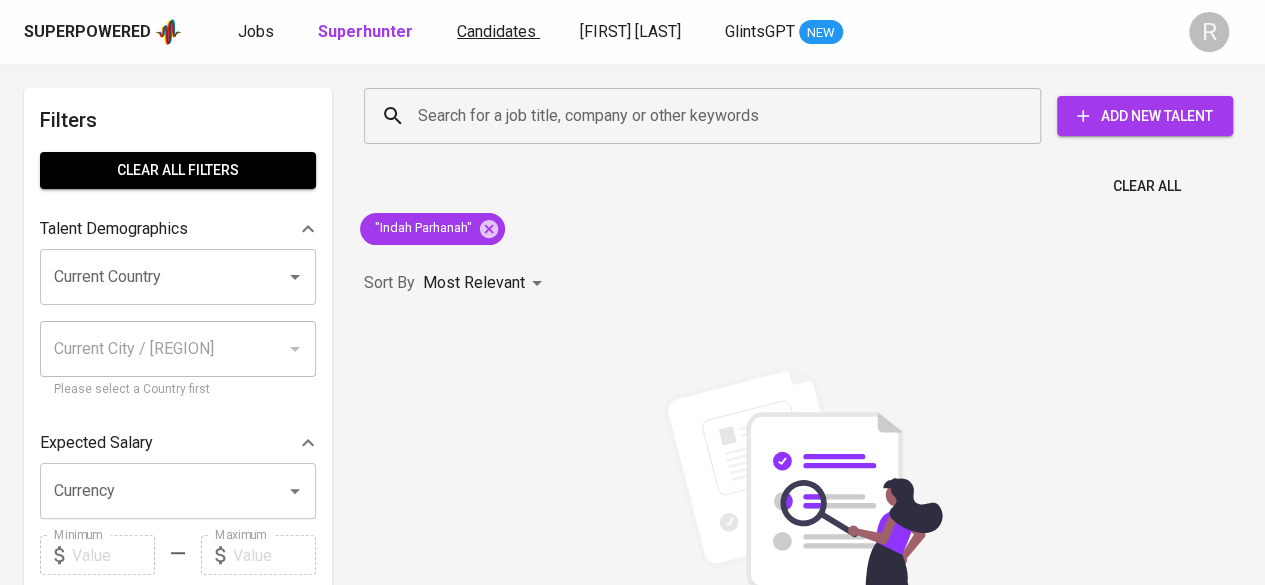 click on "Candidates" at bounding box center [496, 31] 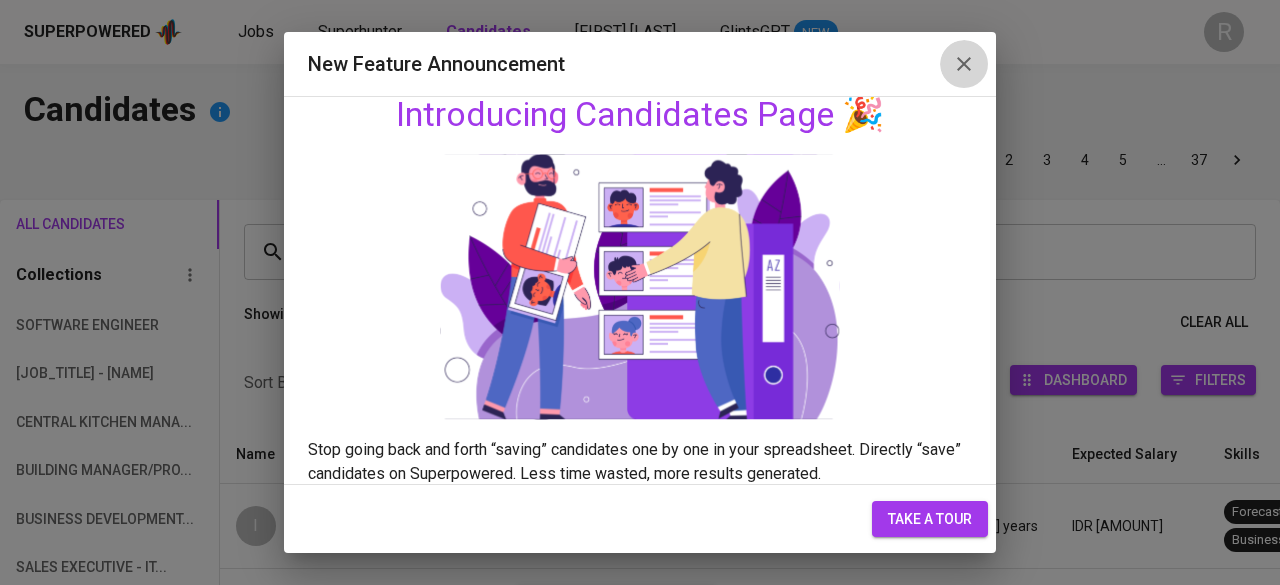 click at bounding box center [964, 64] 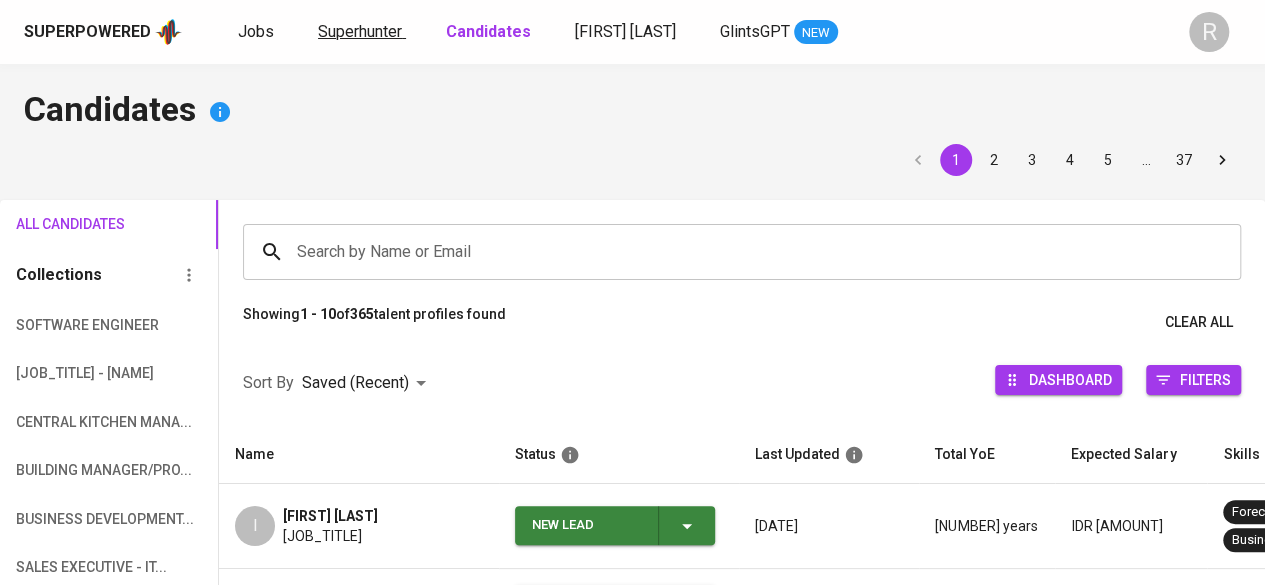 click on "Superhunter" at bounding box center [360, 31] 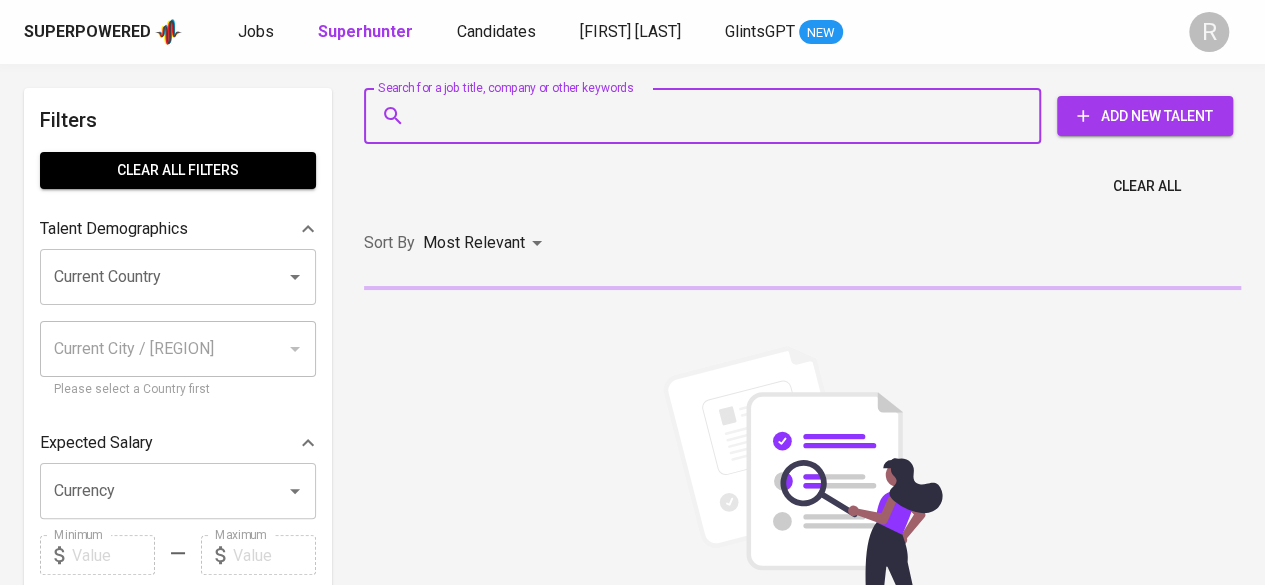 click on "Search for a job title, company or other keywords" at bounding box center (707, 116) 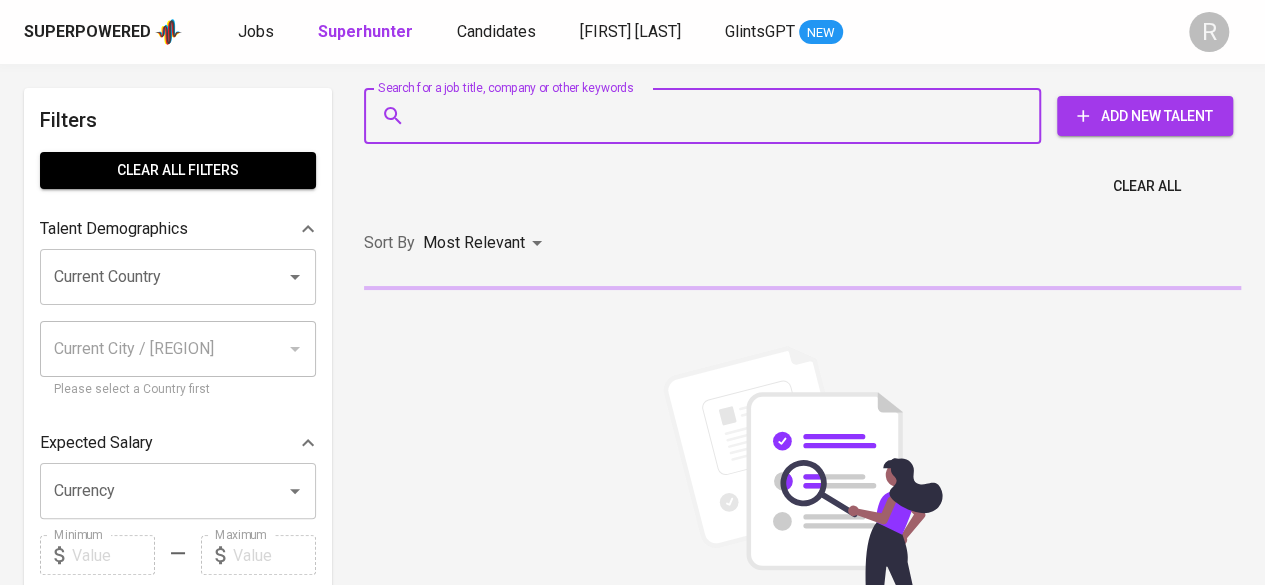click on "Search for a job title, company or other keywords" at bounding box center (707, 116) 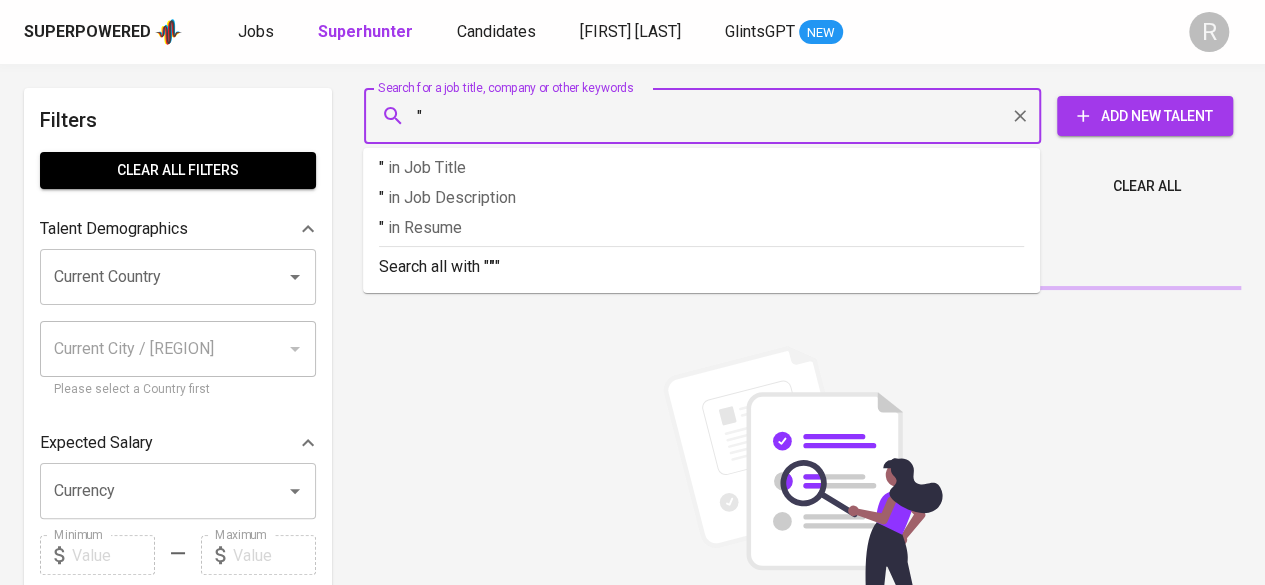paste on "[FIRST] [LAST]" 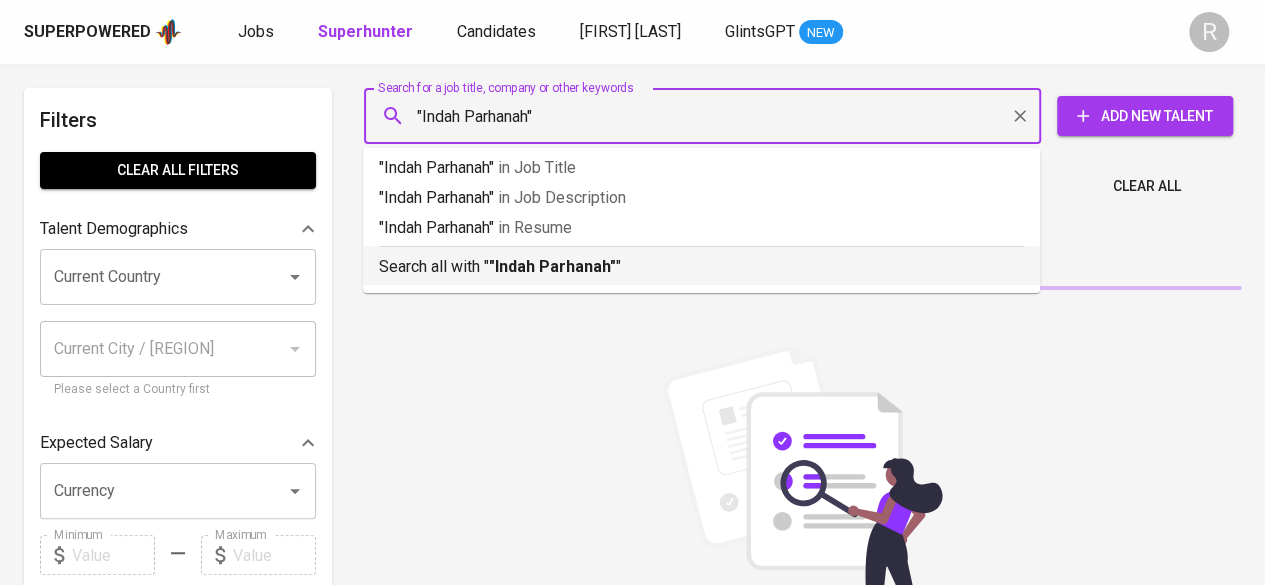 click on ""Indah Parhanah"" at bounding box center [552, 266] 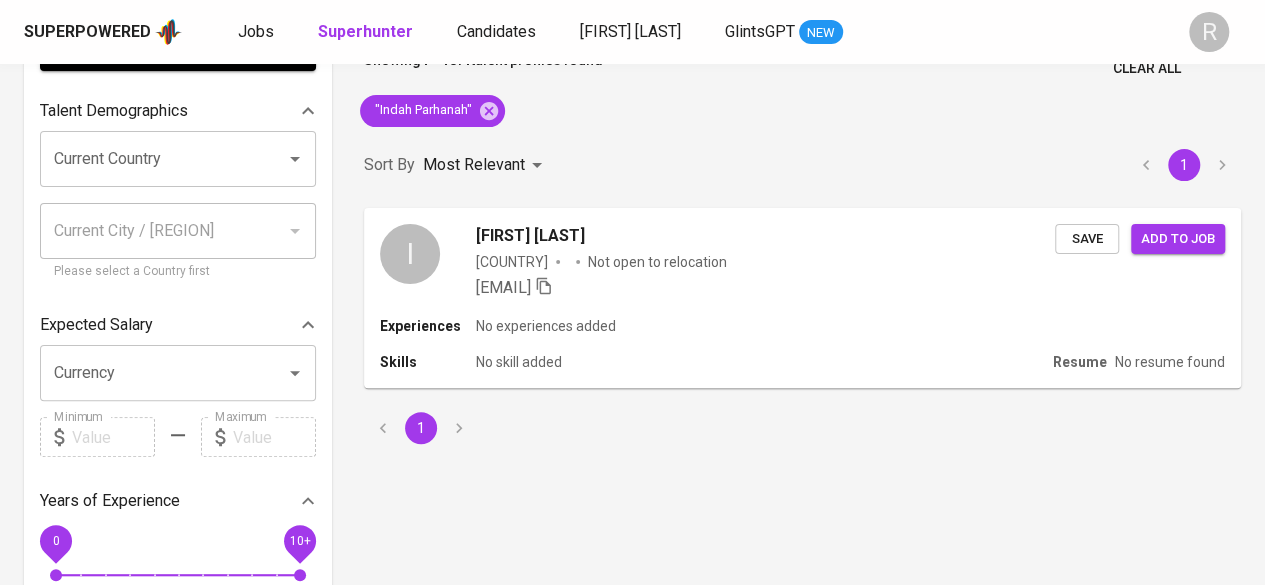 scroll, scrollTop: 0, scrollLeft: 0, axis: both 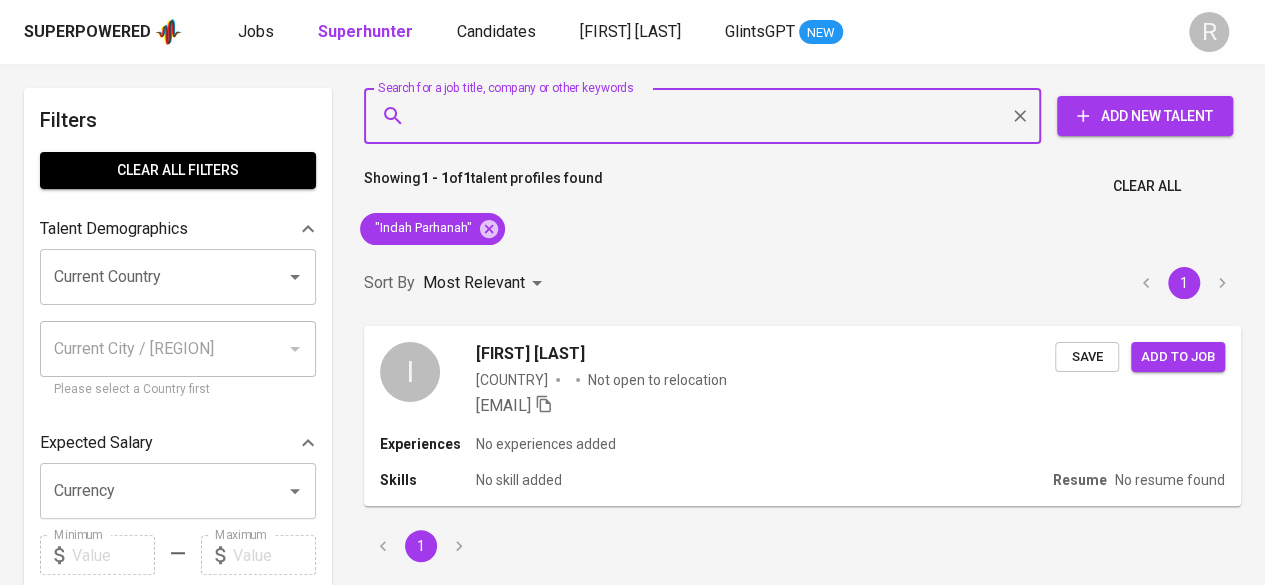 type on """ 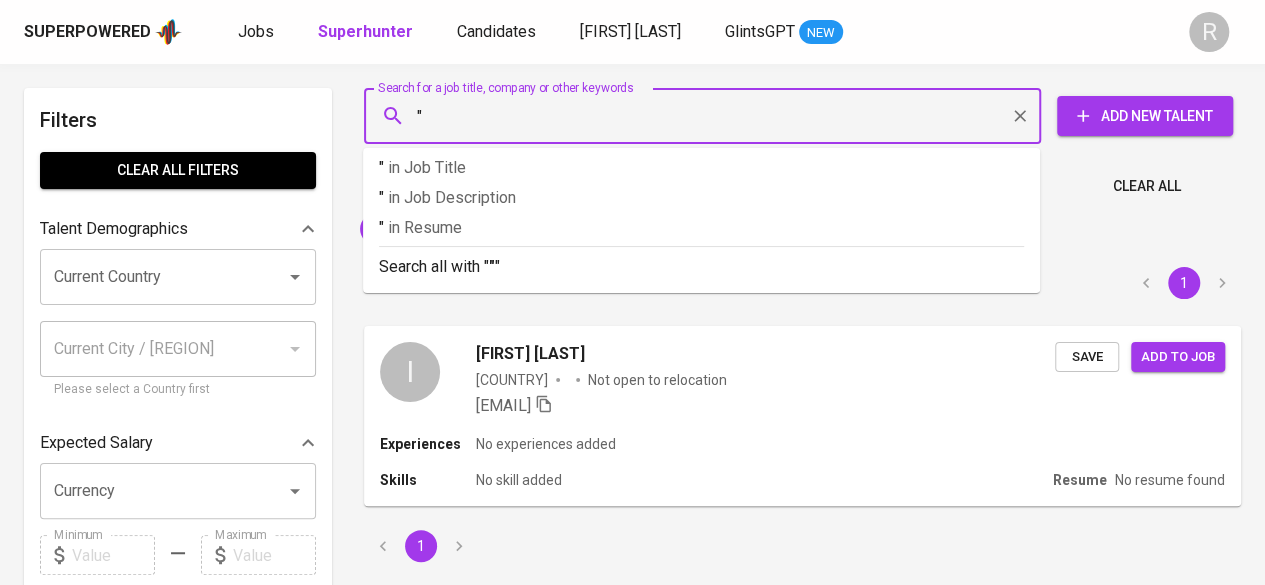 paste on "[FIRST] [LAST]" 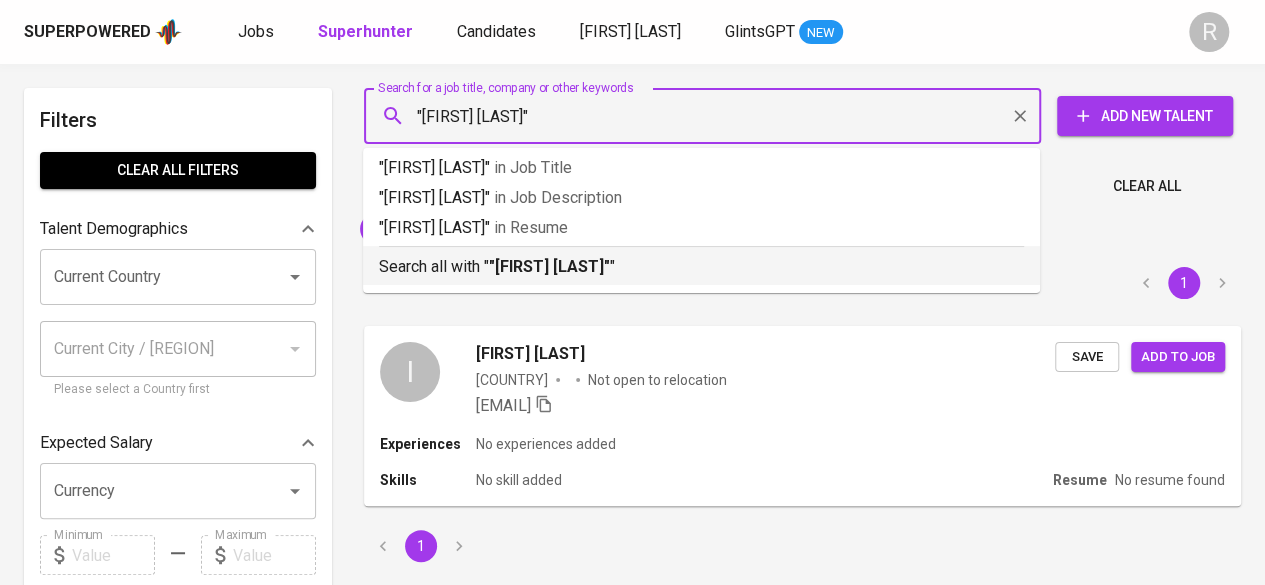 click on ""[FIRST] [LAST]"" at bounding box center [549, 266] 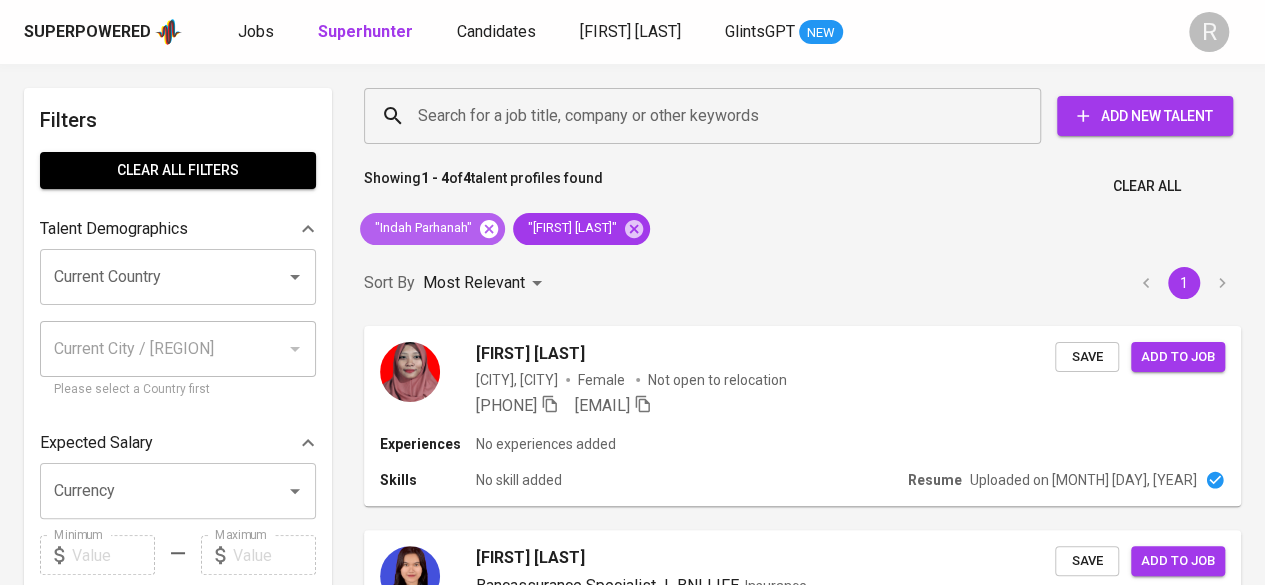 click at bounding box center [489, 229] 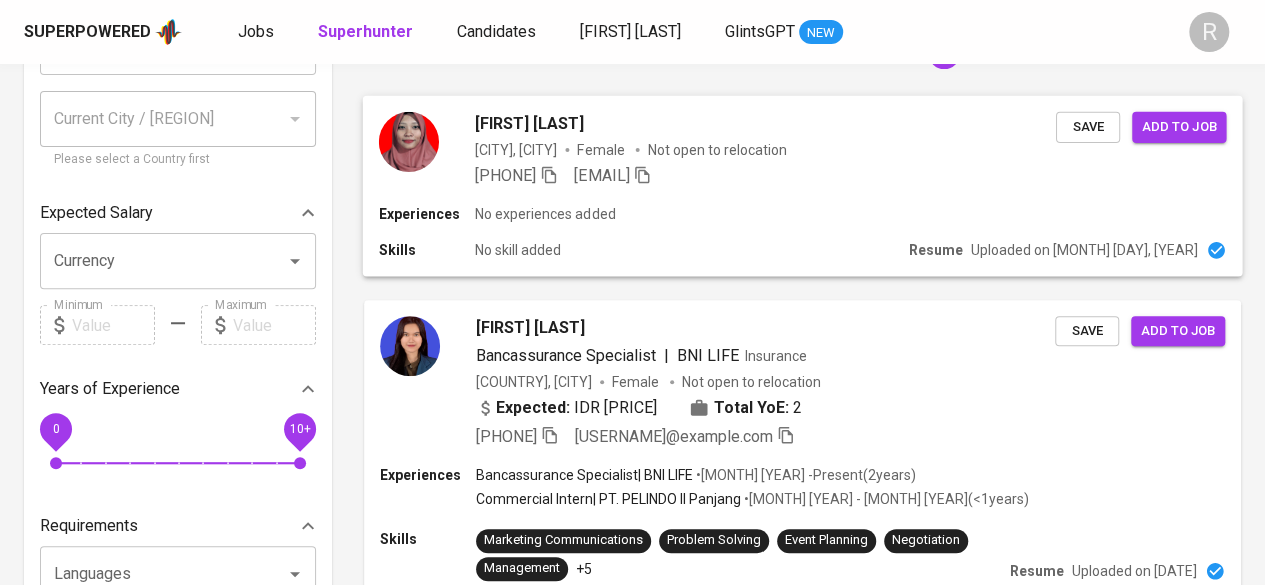 scroll, scrollTop: 0, scrollLeft: 0, axis: both 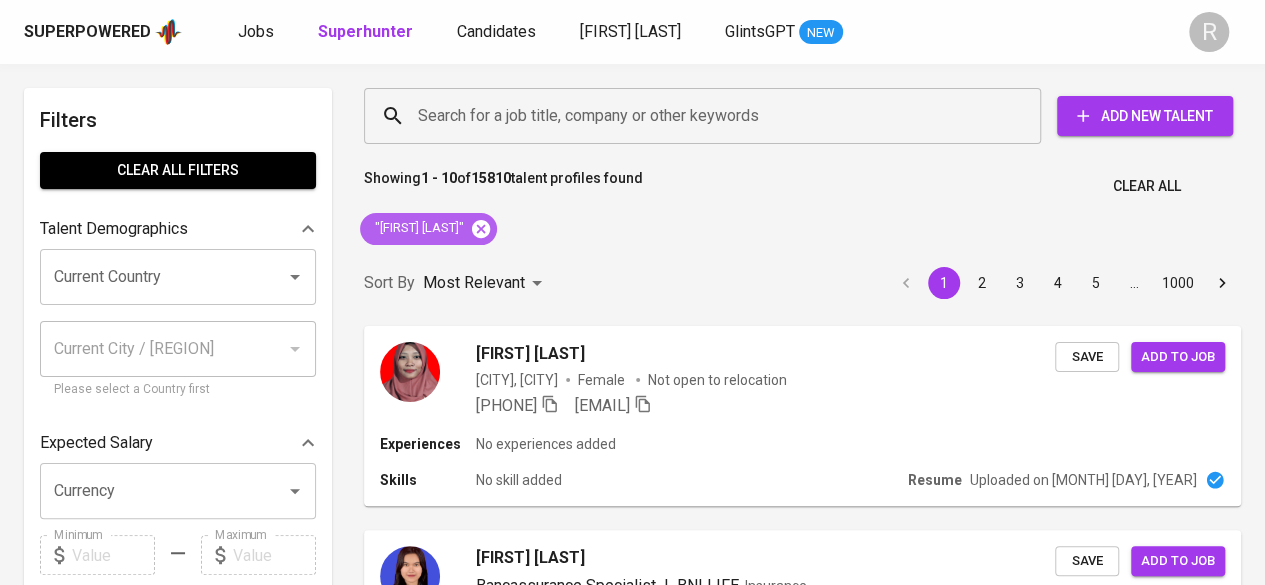 click at bounding box center (481, 228) 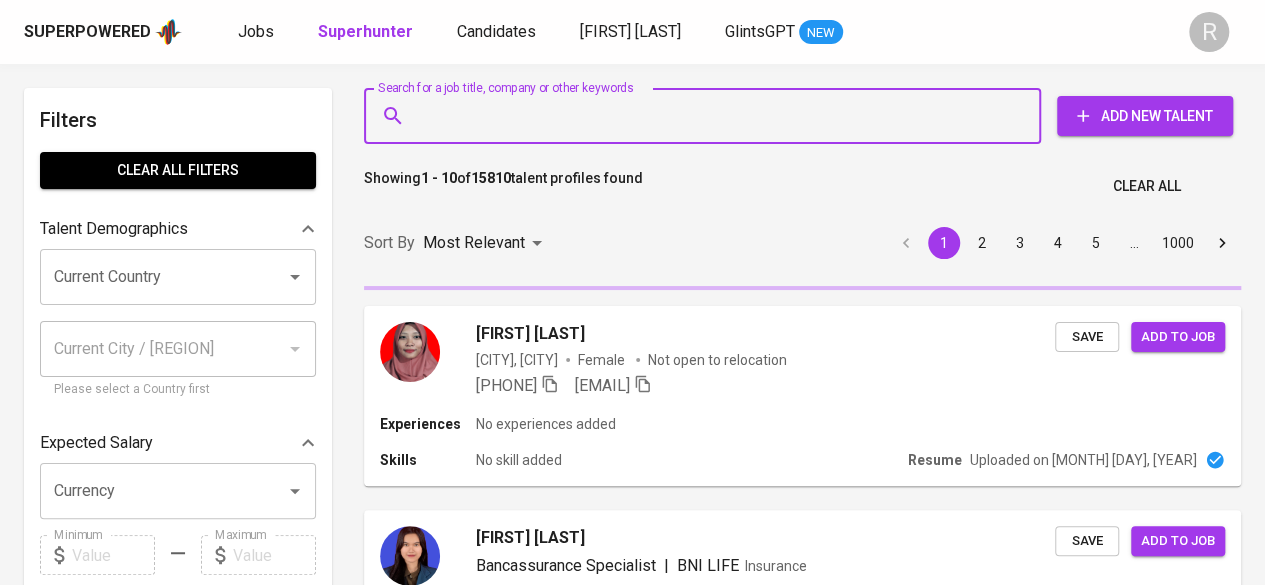 click on "Search for a job title, company or other keywords" at bounding box center (707, 116) 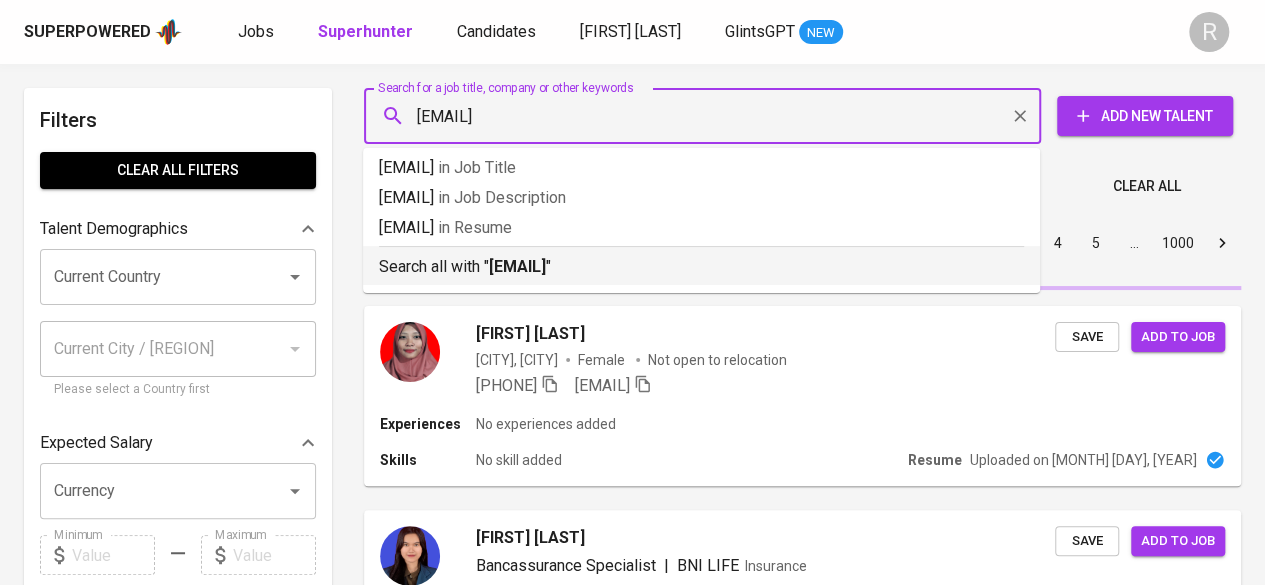 click on "[EMAIL]" at bounding box center (517, 266) 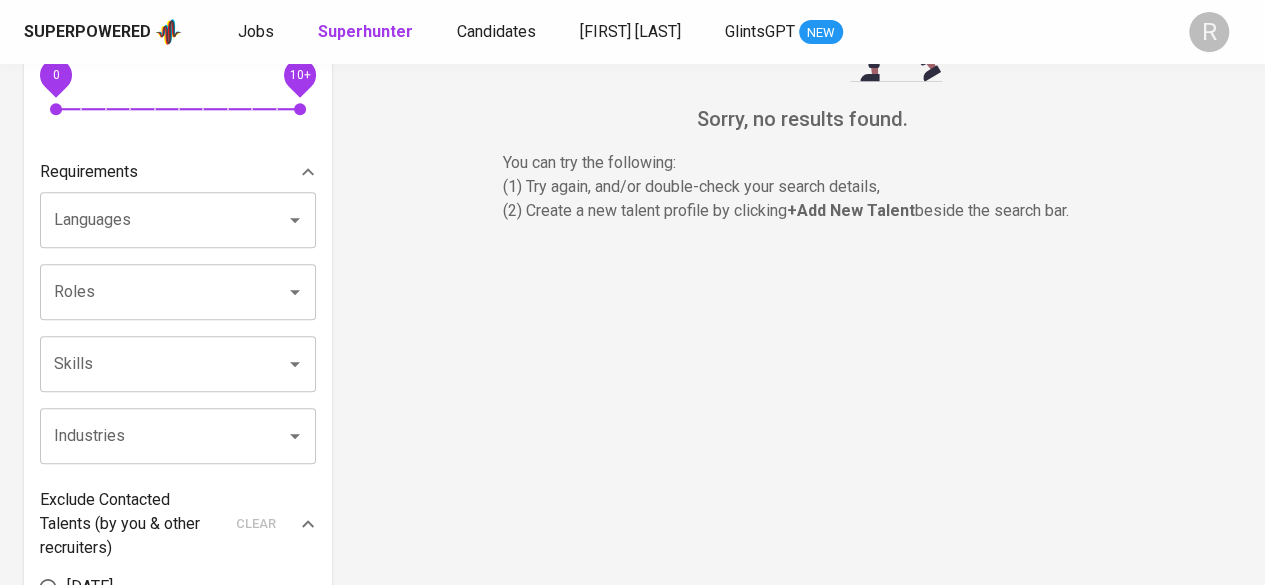 scroll, scrollTop: 0, scrollLeft: 0, axis: both 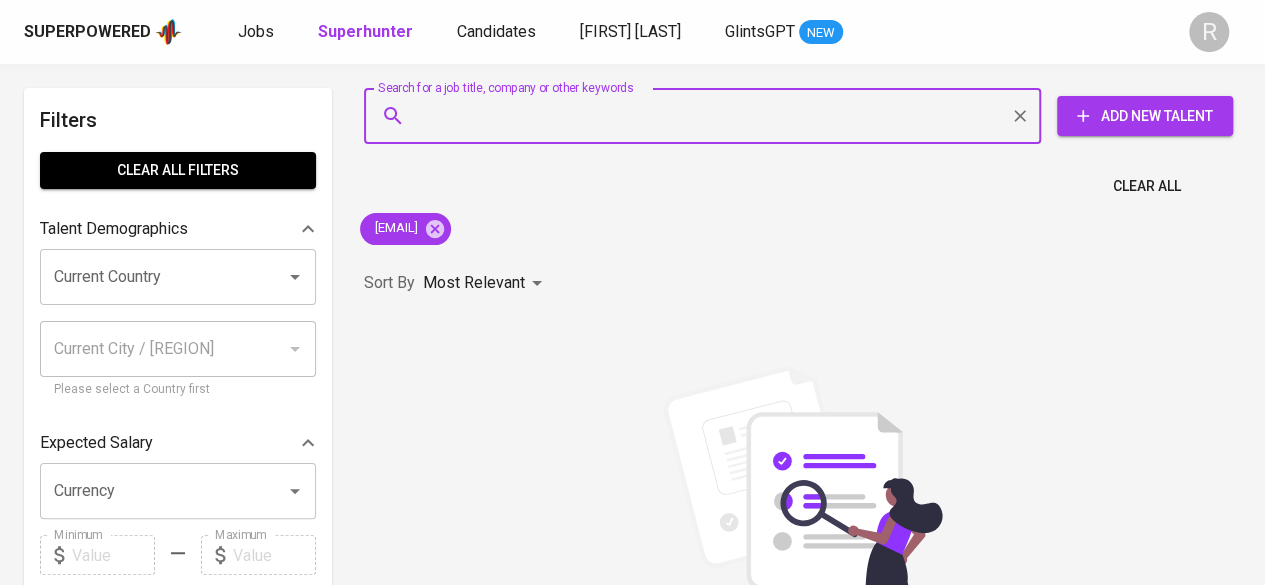 click on "Search for a job title, company or other keywords" at bounding box center (707, 116) 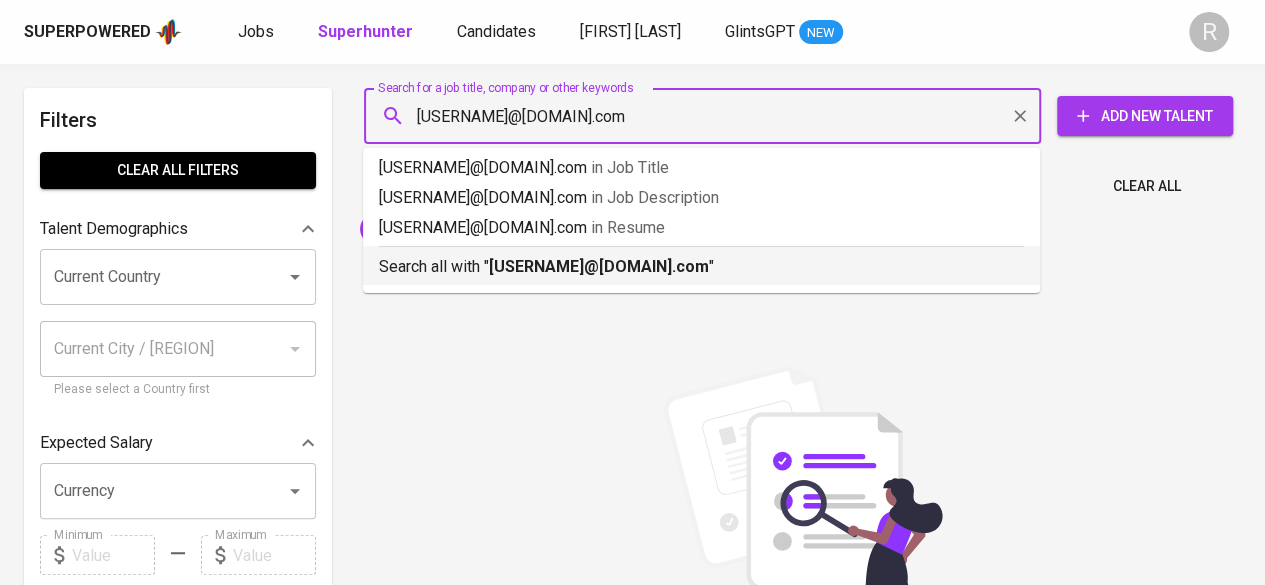 click on "[USERNAME]@[DOMAIN].com" at bounding box center [599, 266] 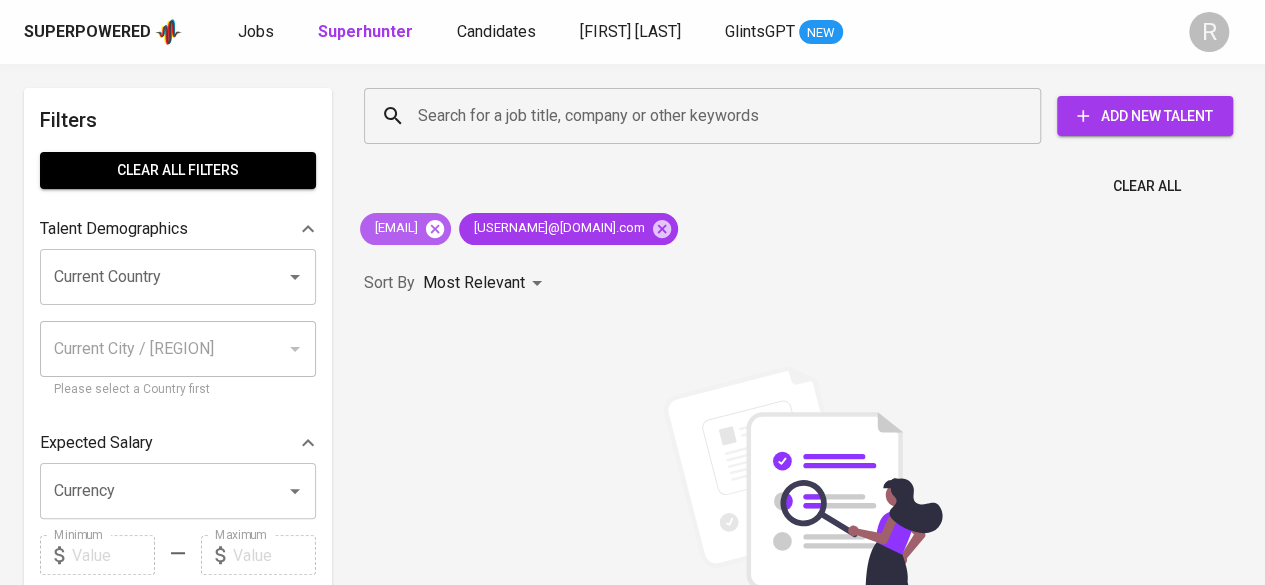 click at bounding box center (435, 228) 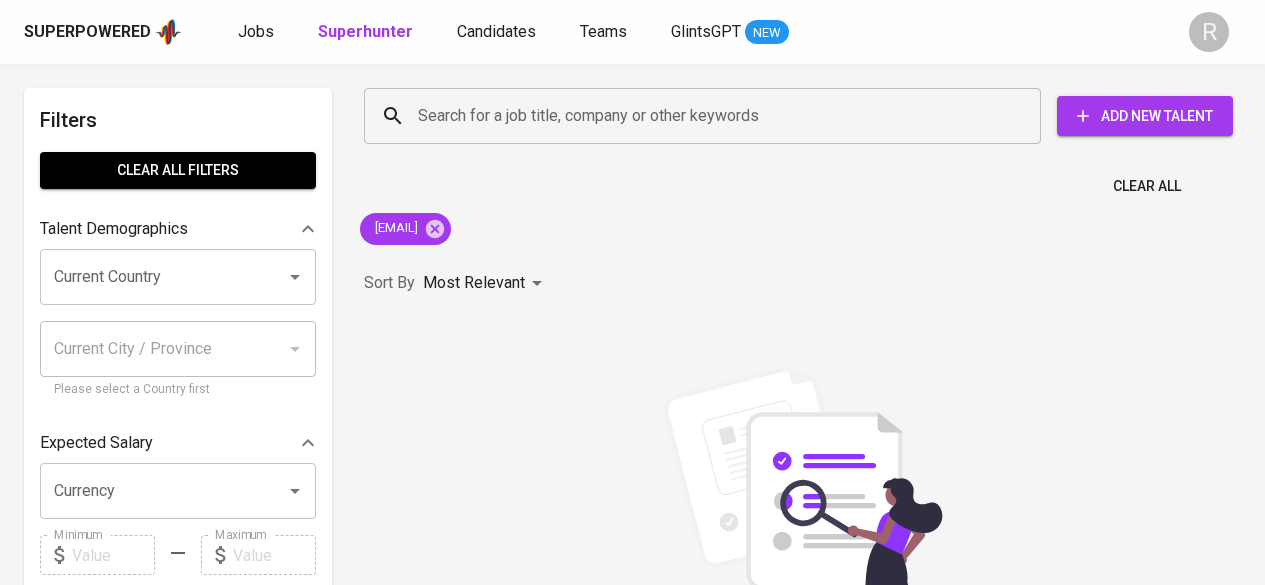 scroll, scrollTop: 0, scrollLeft: 0, axis: both 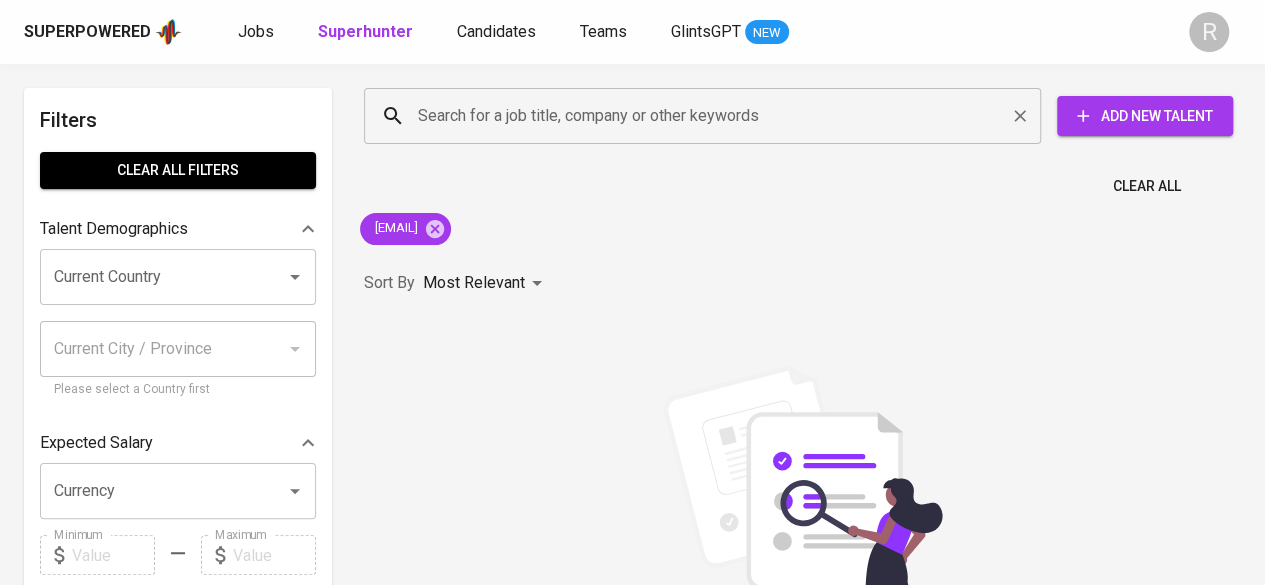click on "Search for a job title, company or other keywords" at bounding box center (702, 116) 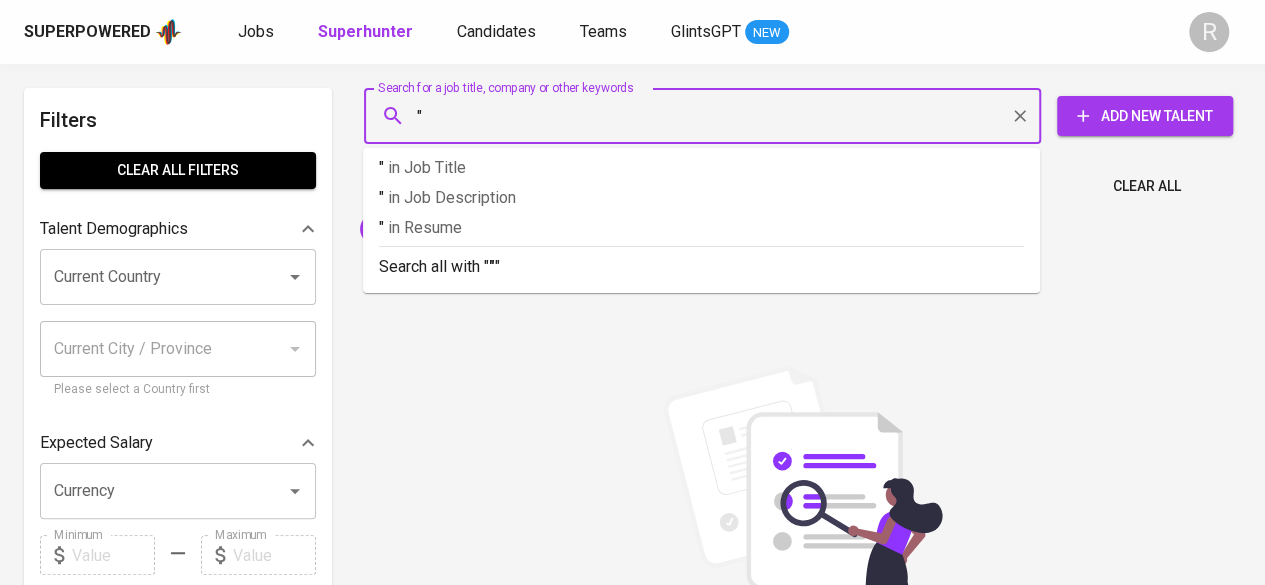paste on "[FIRST] [LAST] [LAST]" 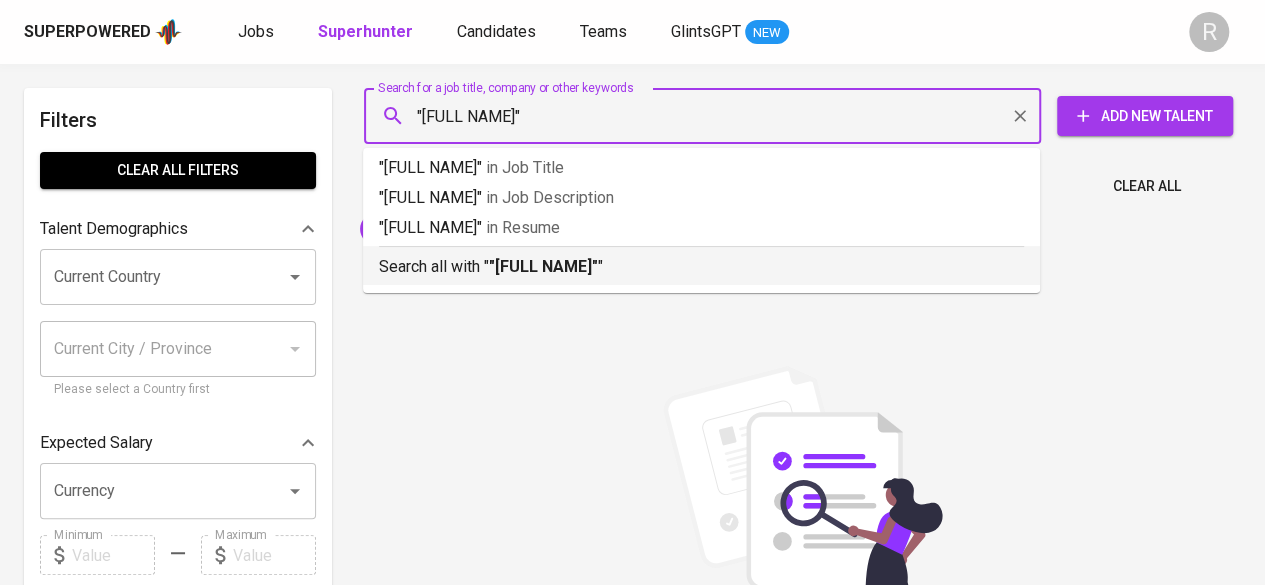 click on "Search all with " "[NAME]" "" at bounding box center (701, 262) 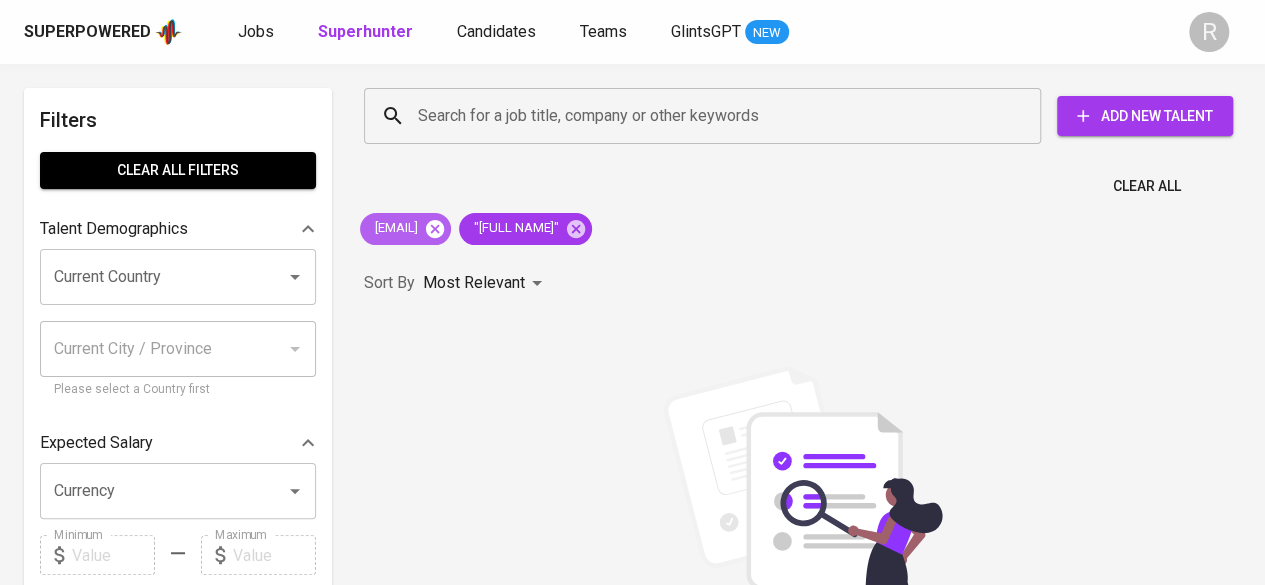 click at bounding box center [435, 228] 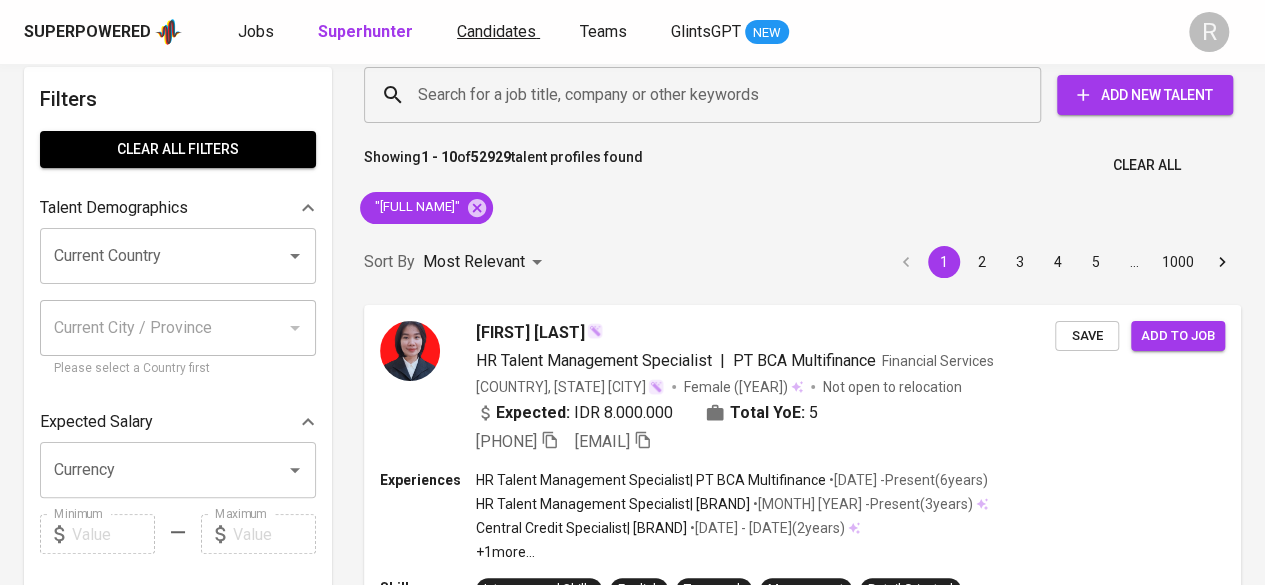 scroll, scrollTop: 0, scrollLeft: 0, axis: both 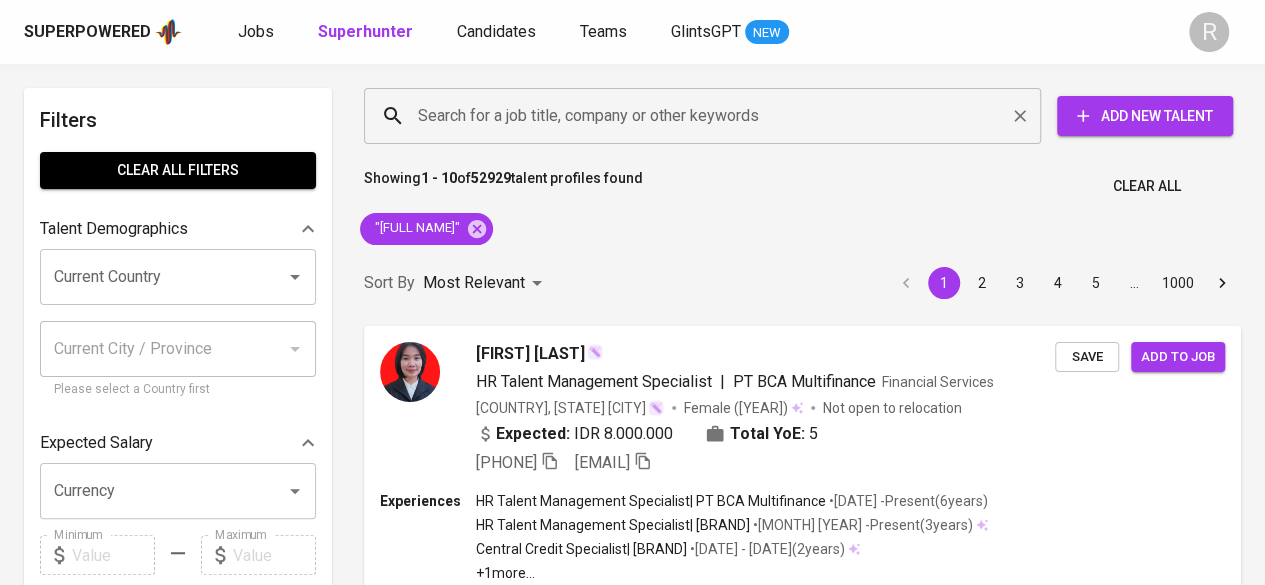 click on "Search for a job title, company or other keywords" at bounding box center (707, 116) 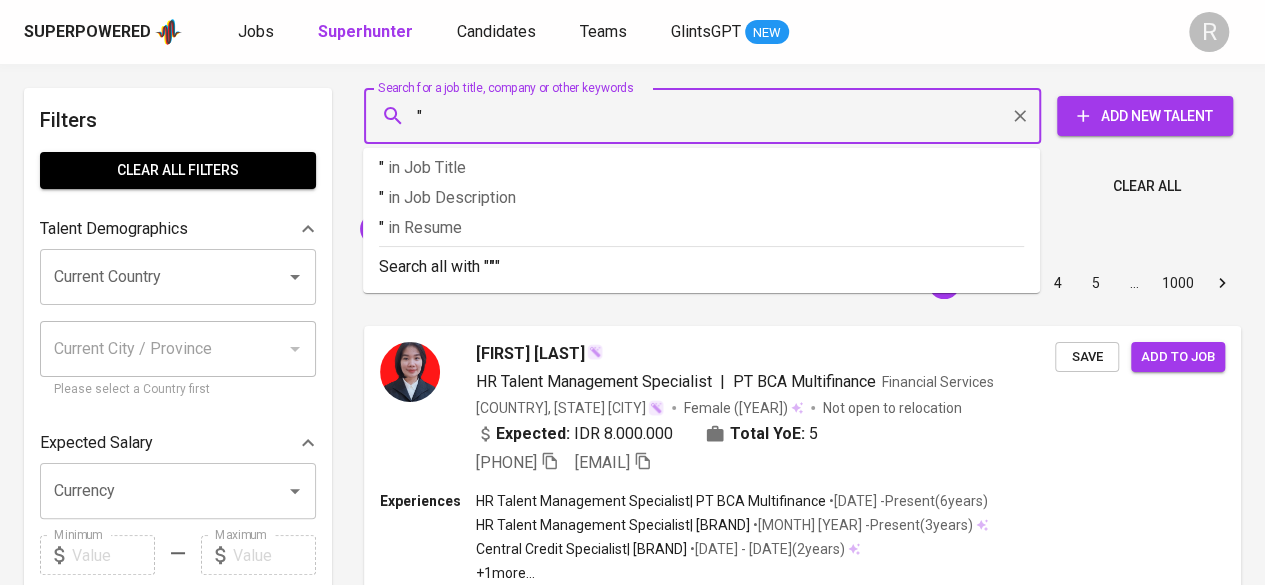 paste on "[FIRST] [LAST]" 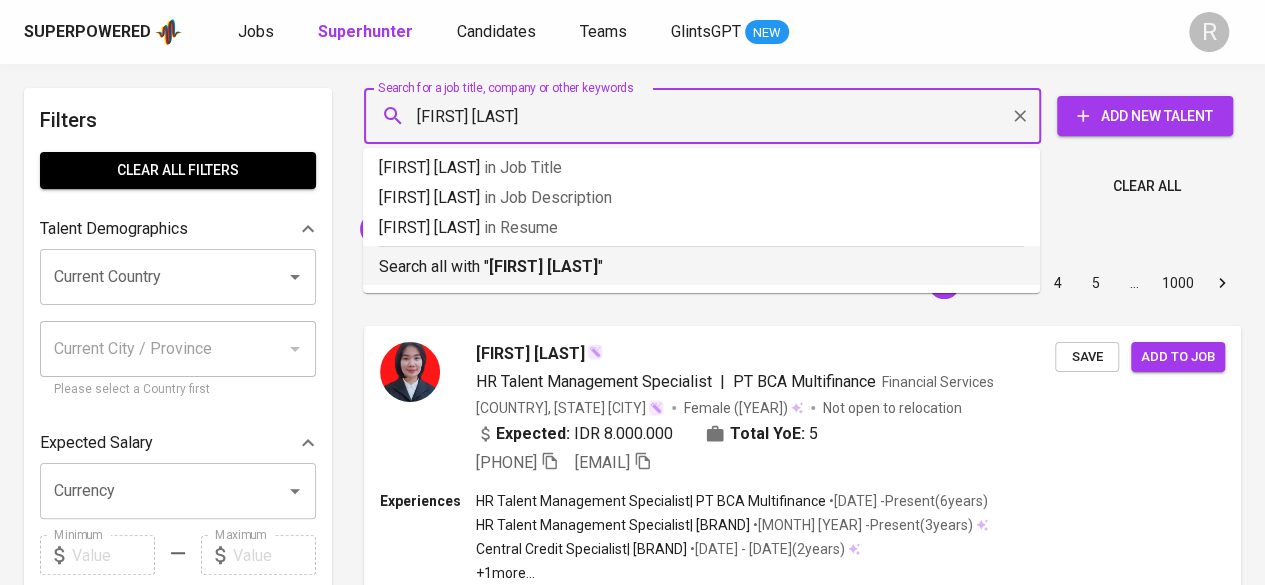 click on "Search all with "[FIRST] [LAST]"" at bounding box center (701, 267) 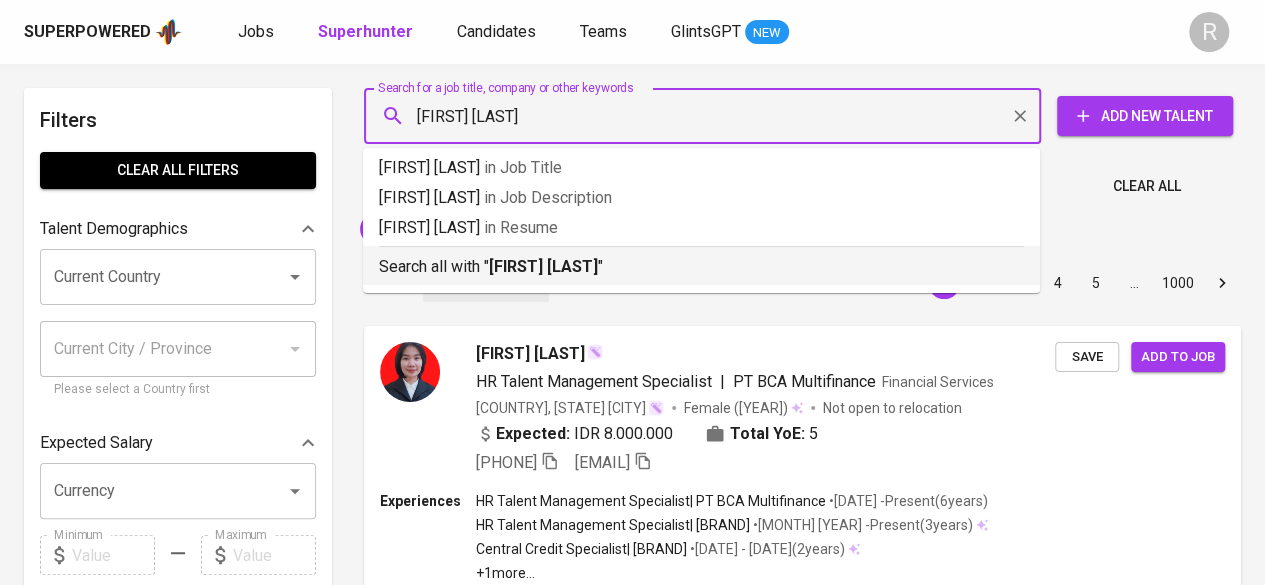 click on "Most Relevant" at bounding box center (474, 283) 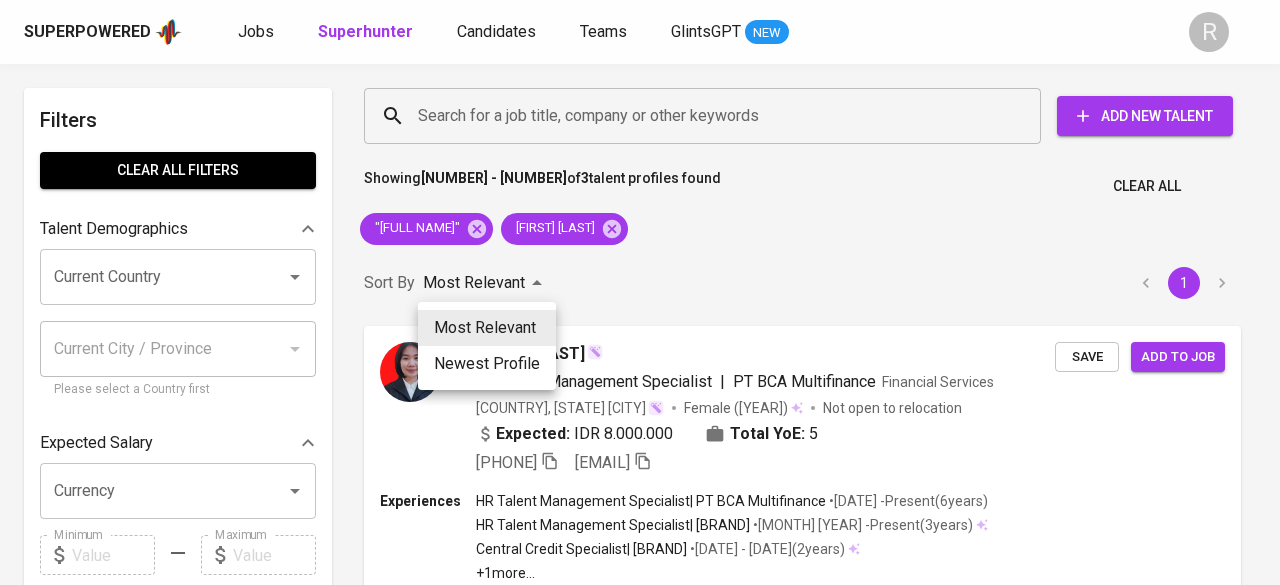 click at bounding box center [640, 292] 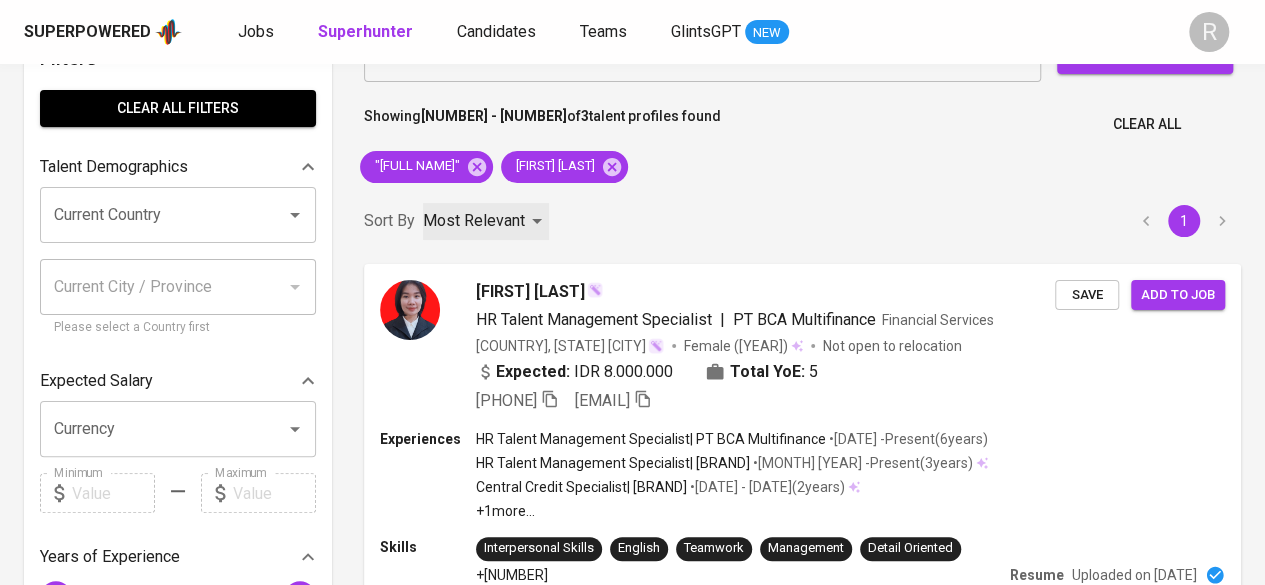 scroll, scrollTop: 66, scrollLeft: 0, axis: vertical 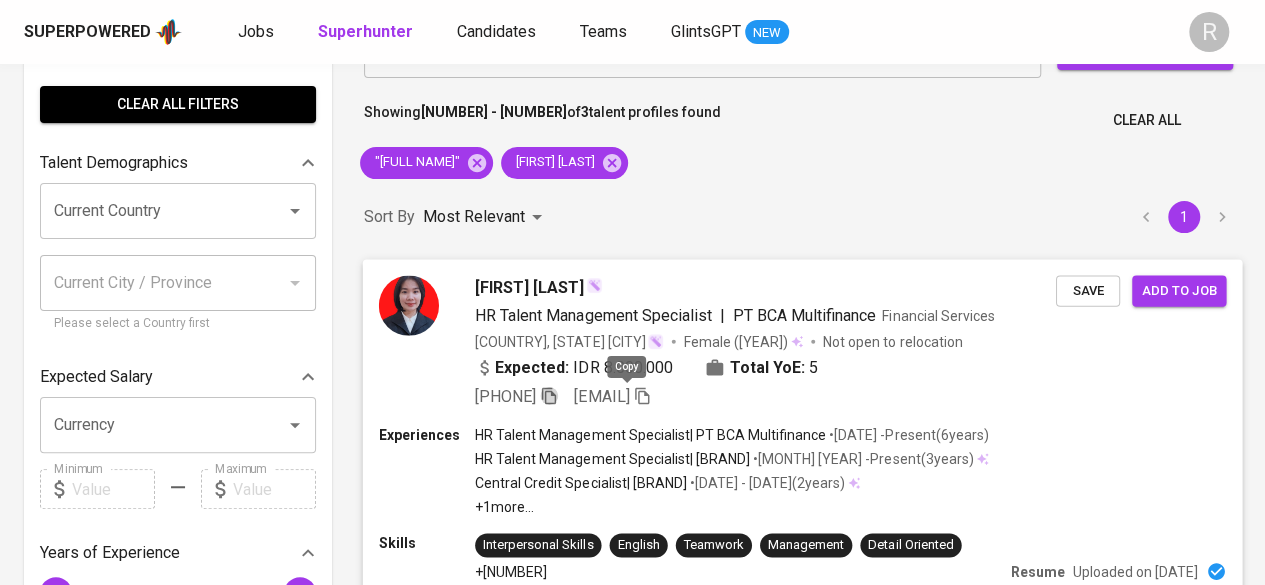 click at bounding box center (558, 395) 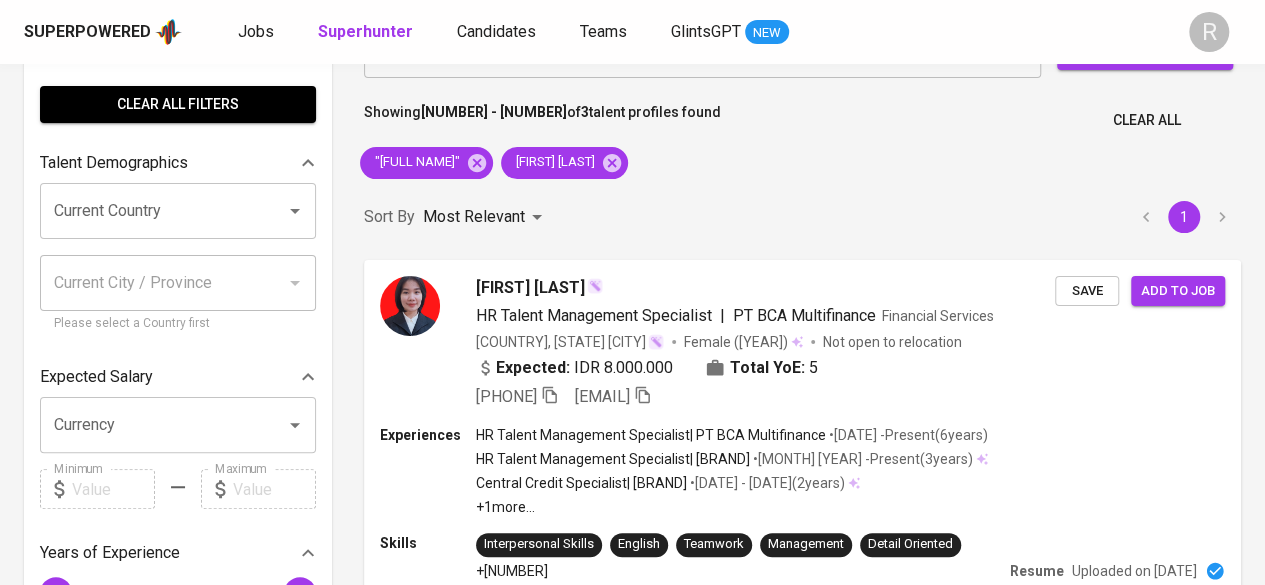 scroll, scrollTop: 0, scrollLeft: 0, axis: both 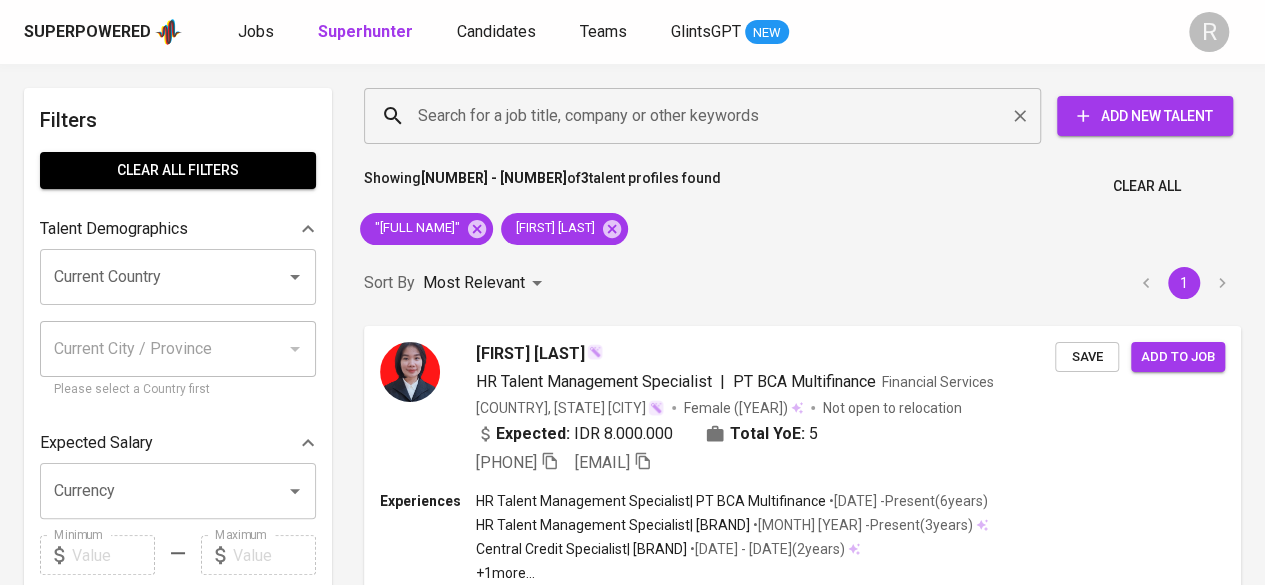 click on "Search for a job title, company or other keywords" at bounding box center [707, 116] 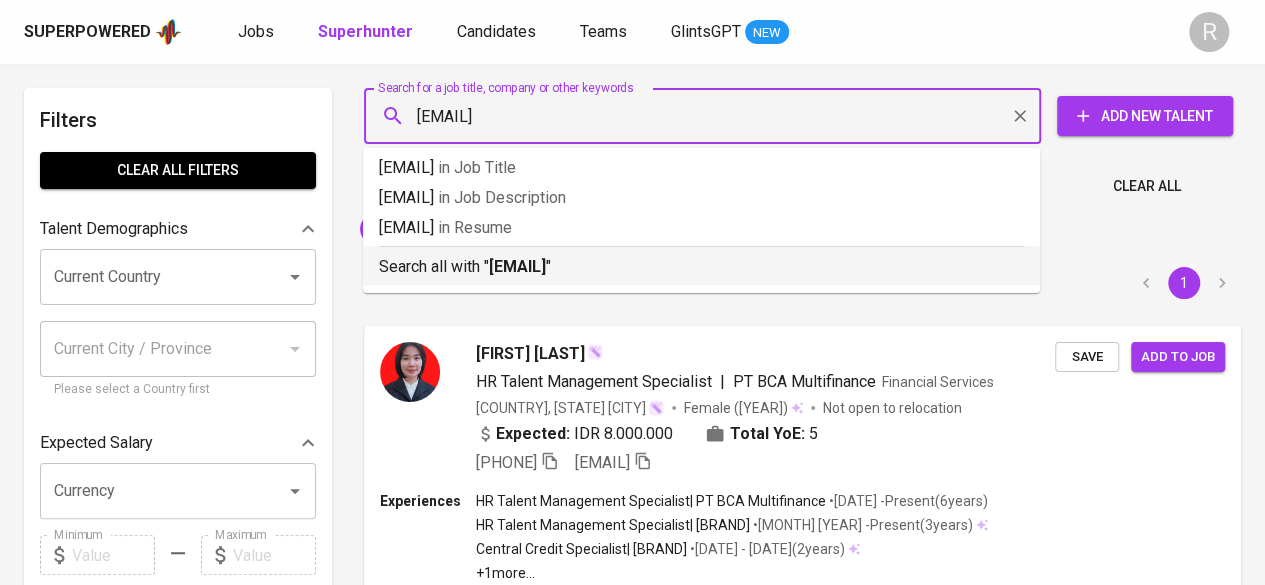 click on "[EMAIL]" at bounding box center [517, 266] 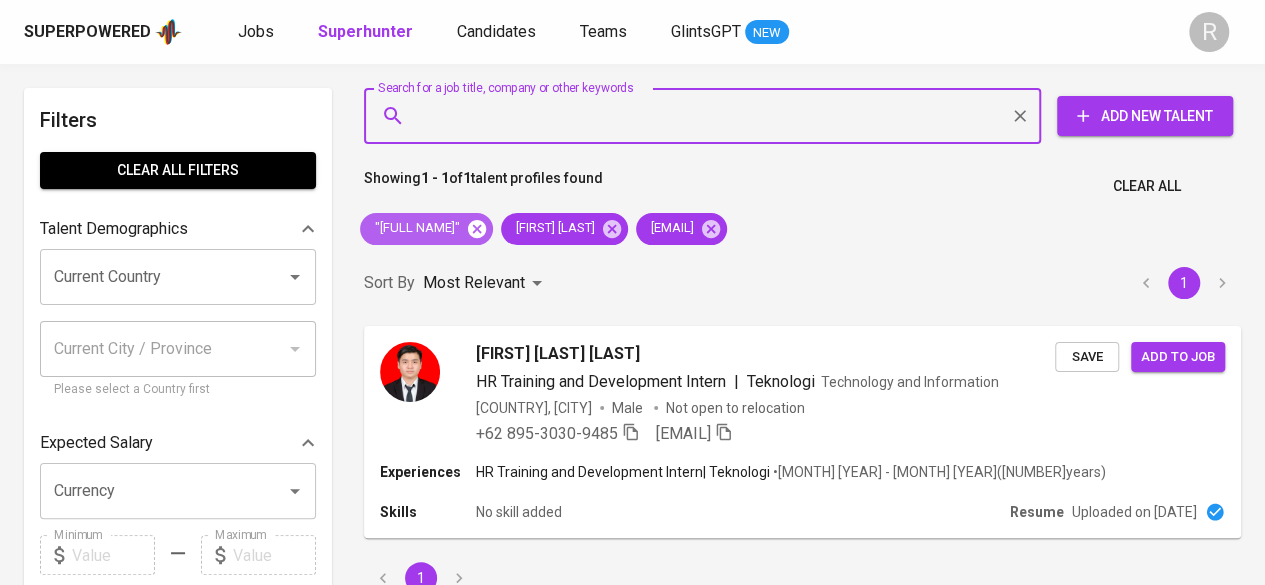 click at bounding box center (477, 228) 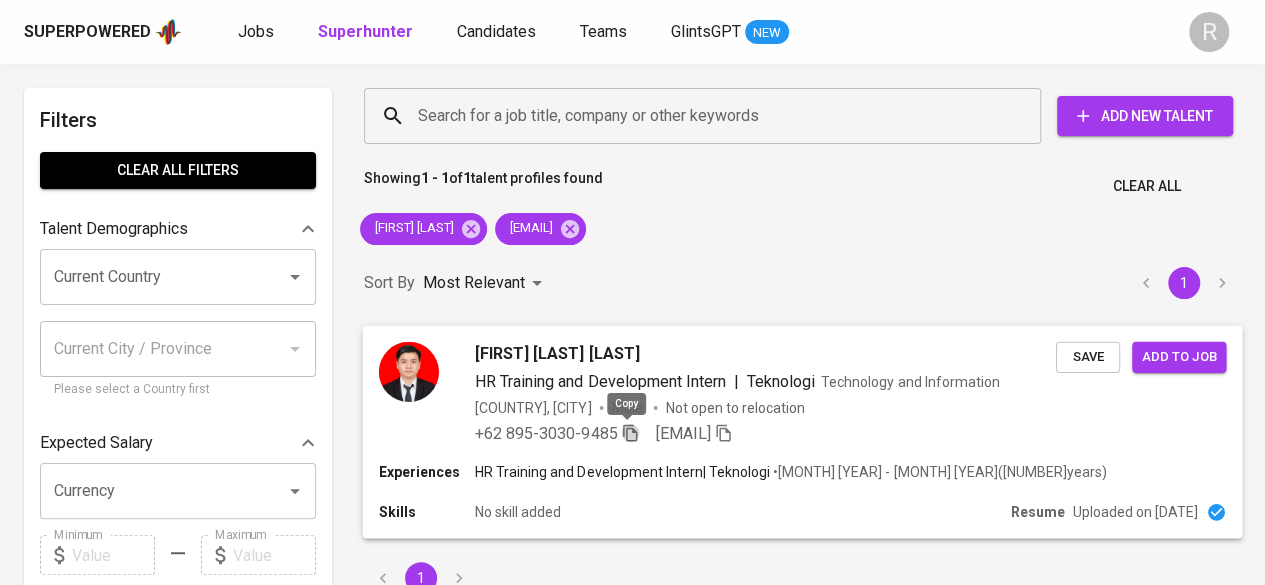 click at bounding box center [549, 432] 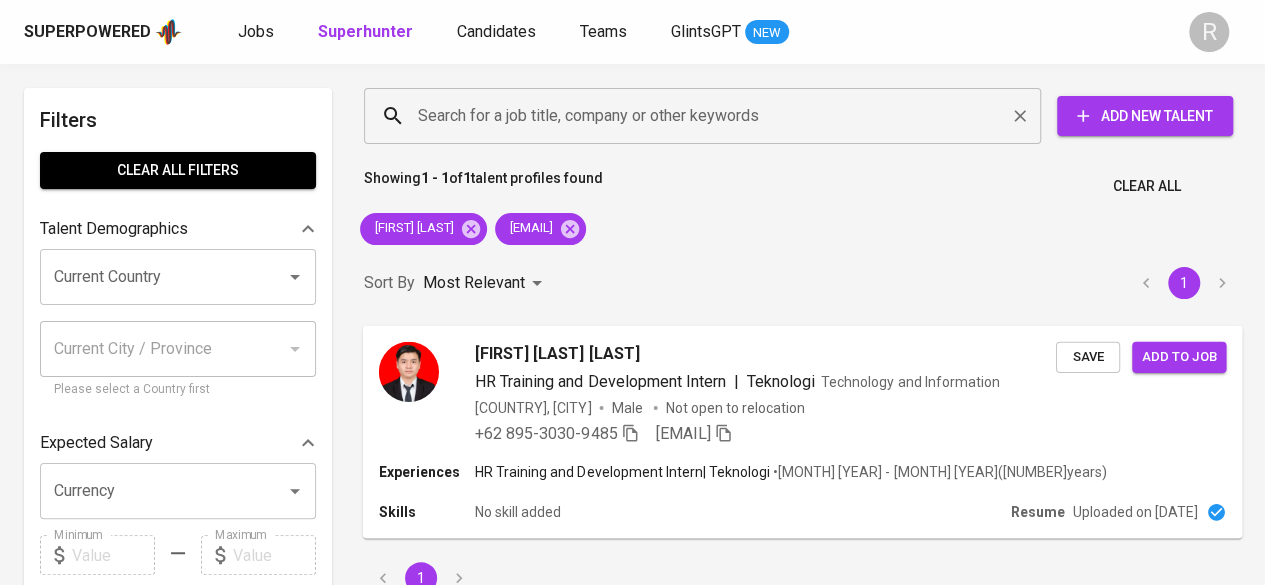 click on "Search for a job title, company or other keywords" at bounding box center [707, 116] 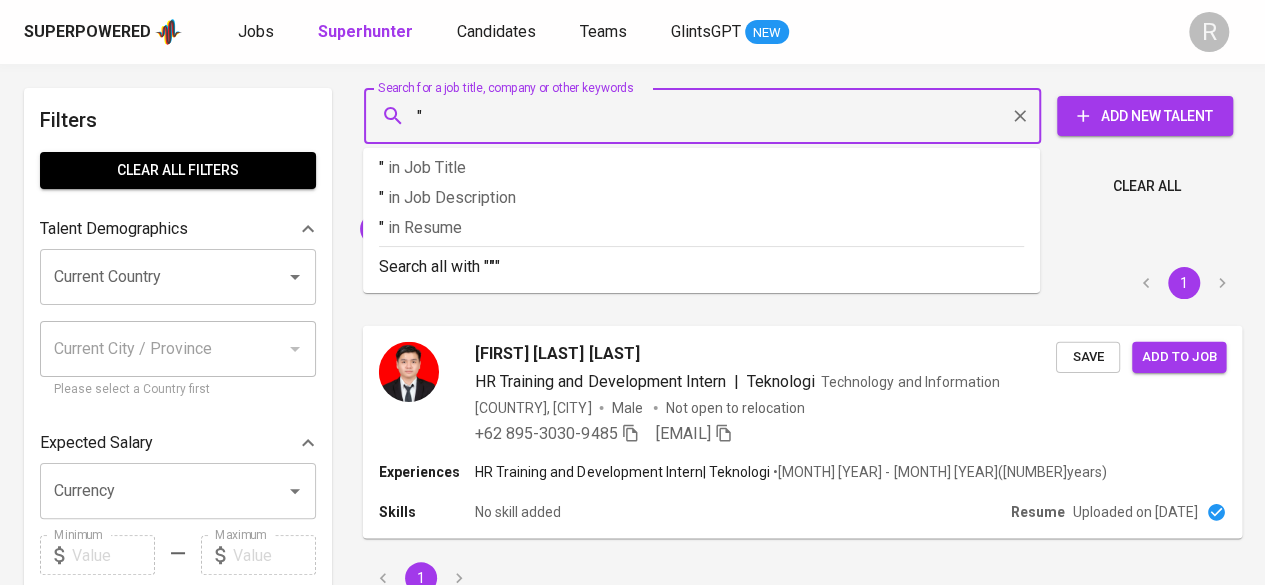 paste on "[NAME]" 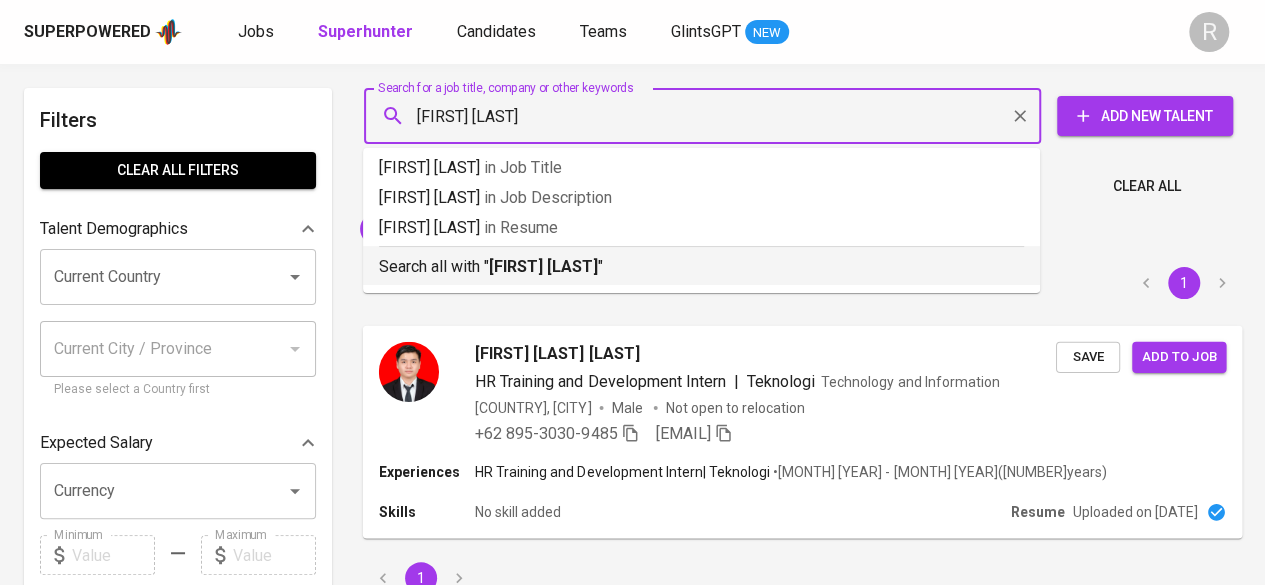 click on "Search all with " [PERSON] "" at bounding box center [701, 262] 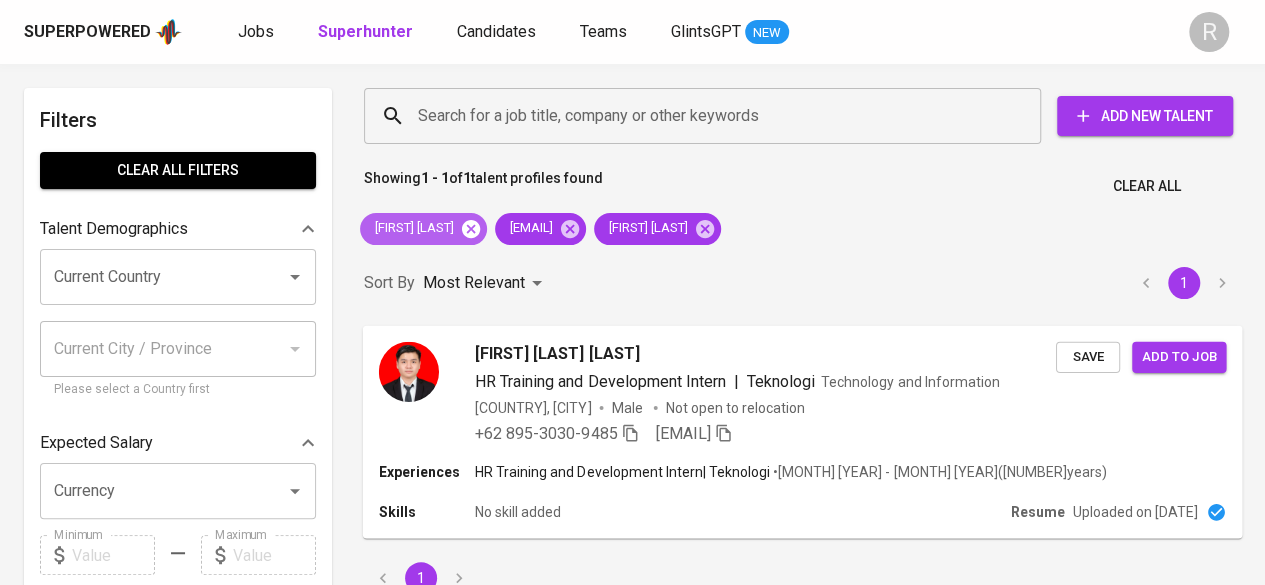 click at bounding box center [471, 228] 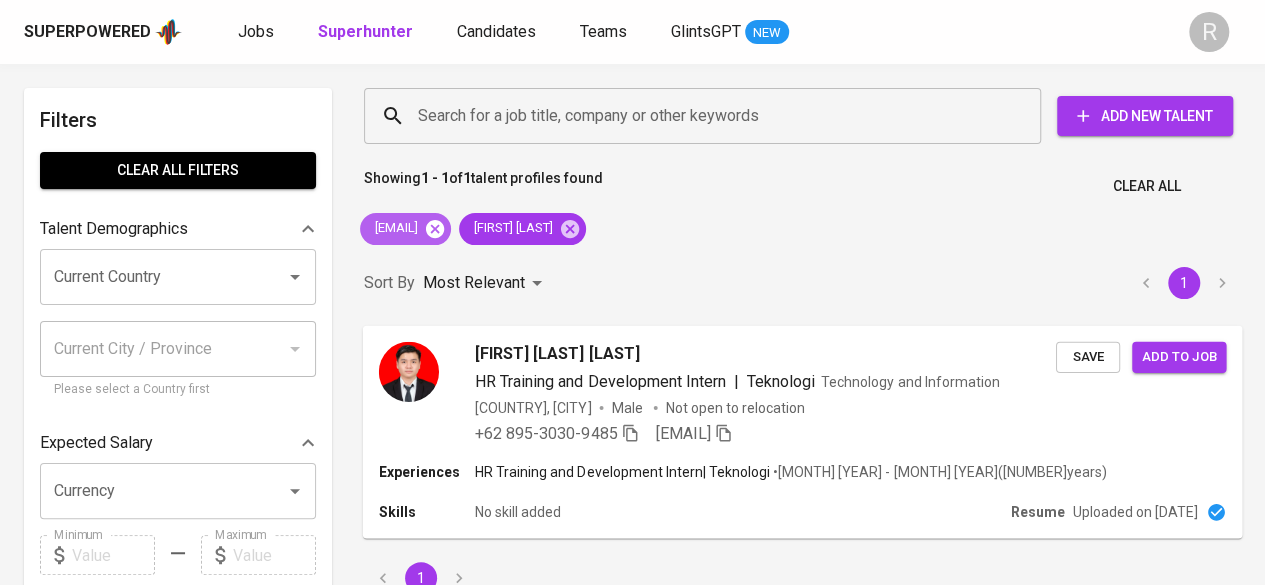 click at bounding box center [435, 229] 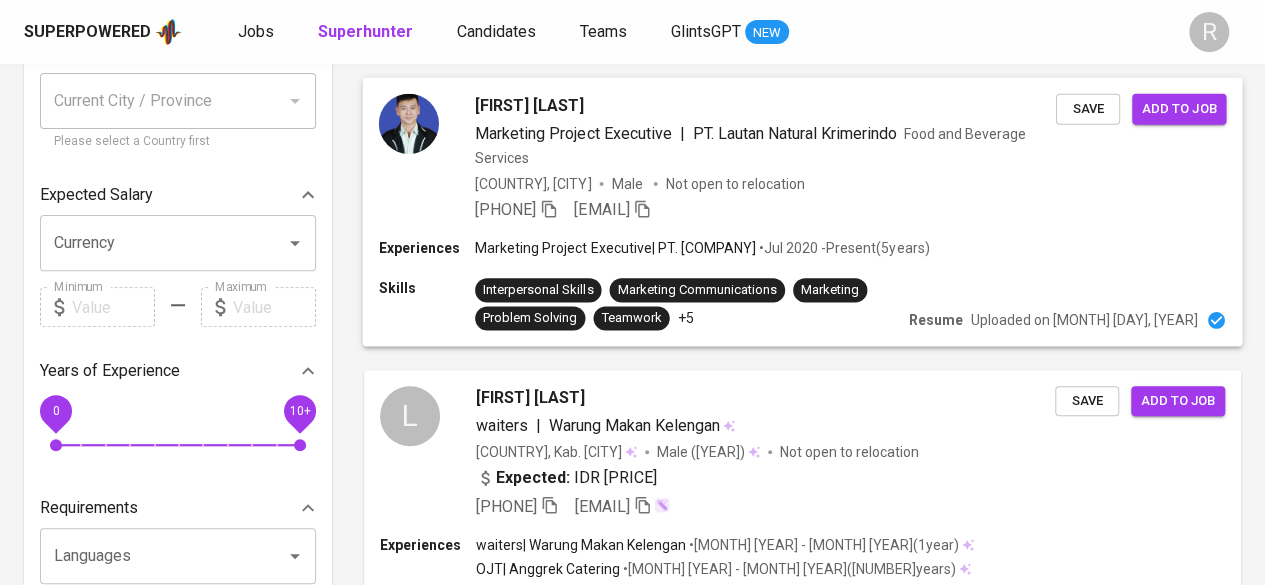 scroll, scrollTop: 0, scrollLeft: 0, axis: both 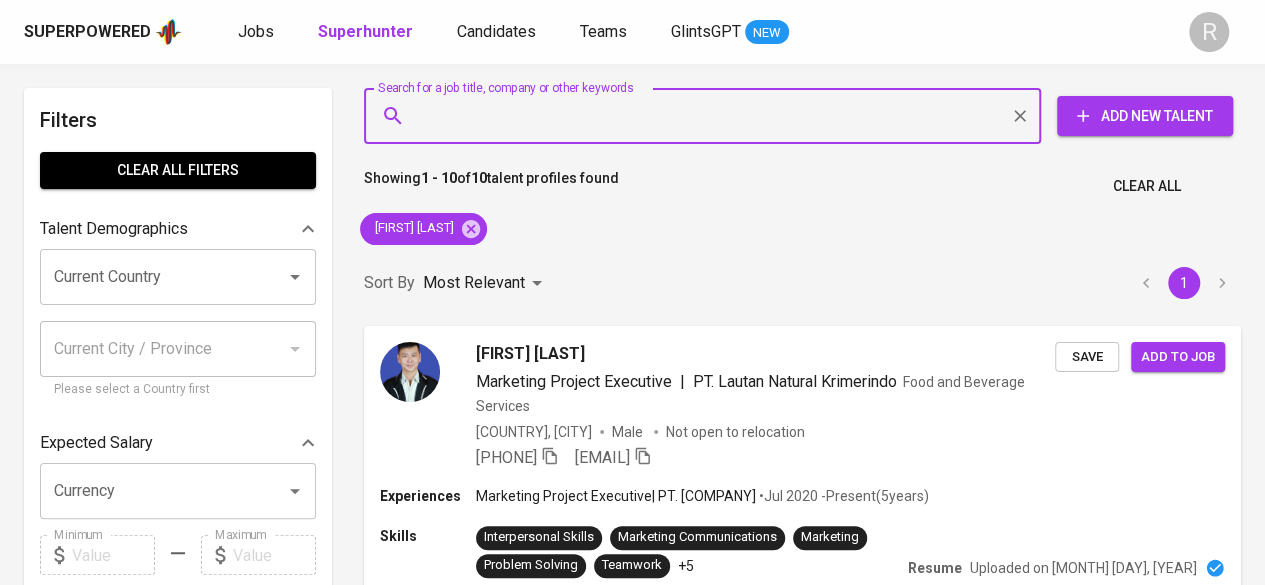 click on "Search for a job title, company or other keywords" at bounding box center [707, 116] 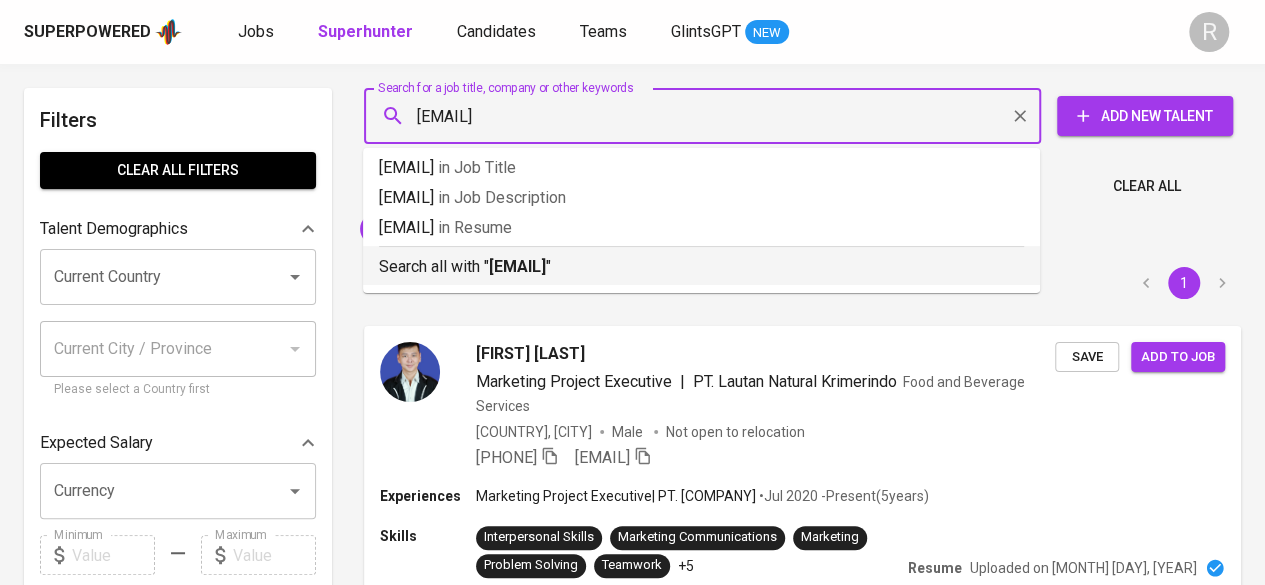 click on "[EMAIL]" at bounding box center (517, 266) 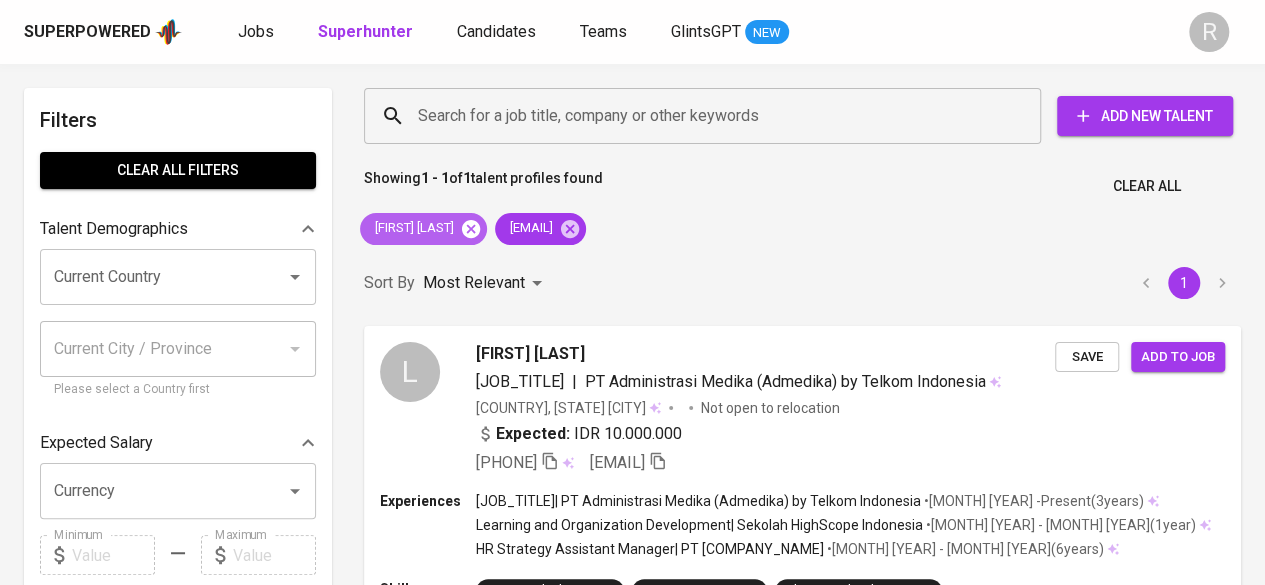 click at bounding box center (471, 228) 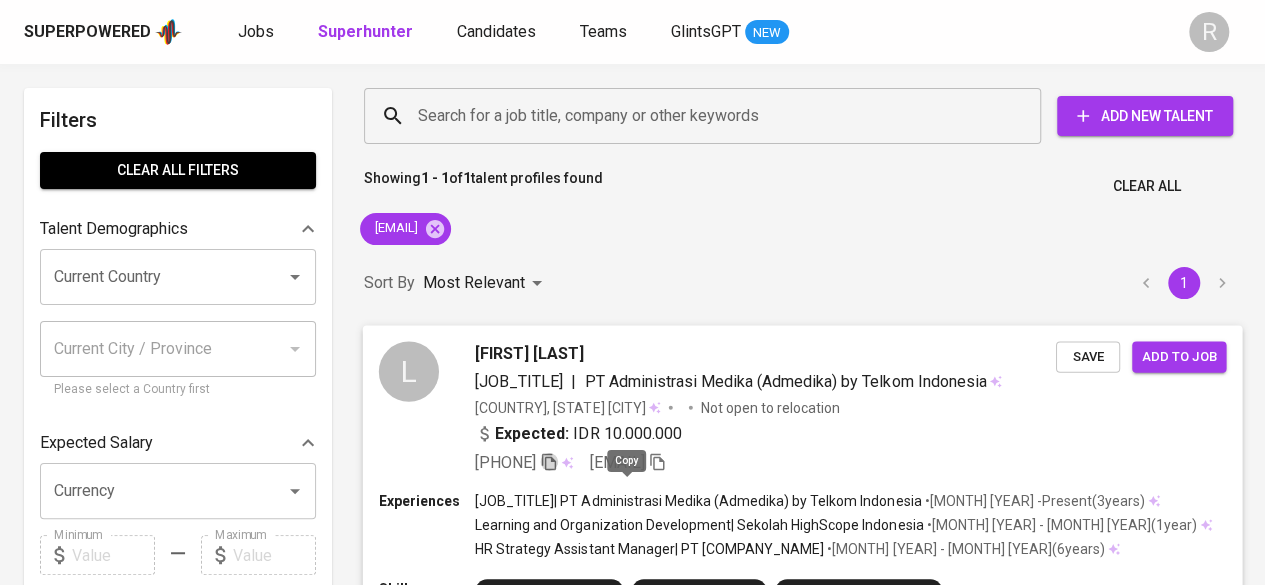 click at bounding box center (549, 461) 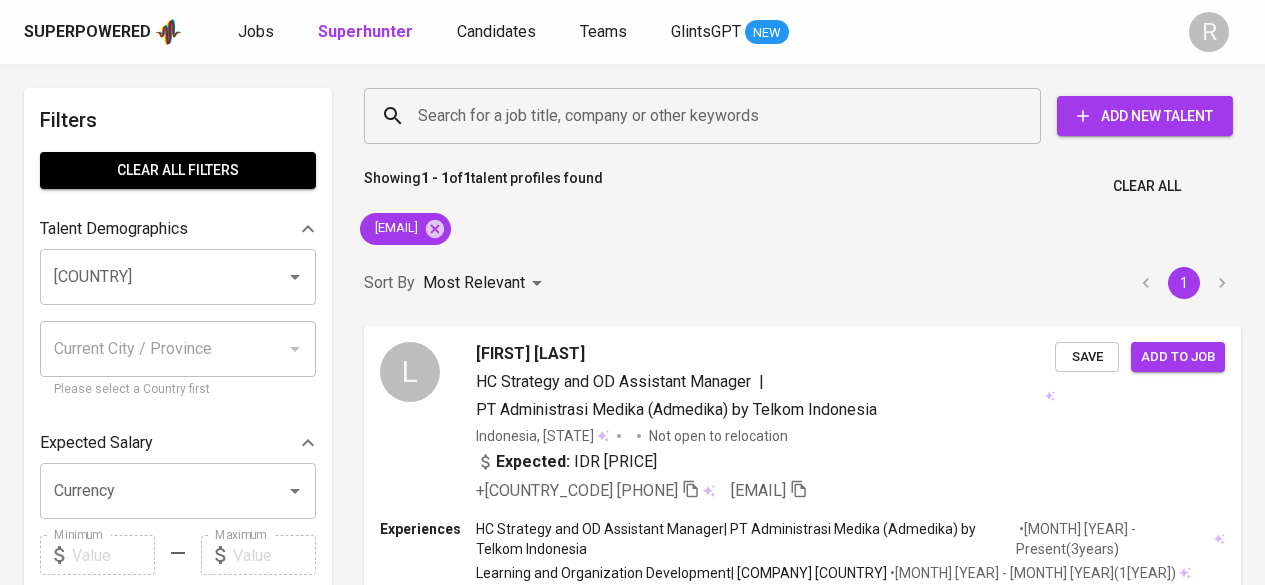 scroll, scrollTop: 0, scrollLeft: 0, axis: both 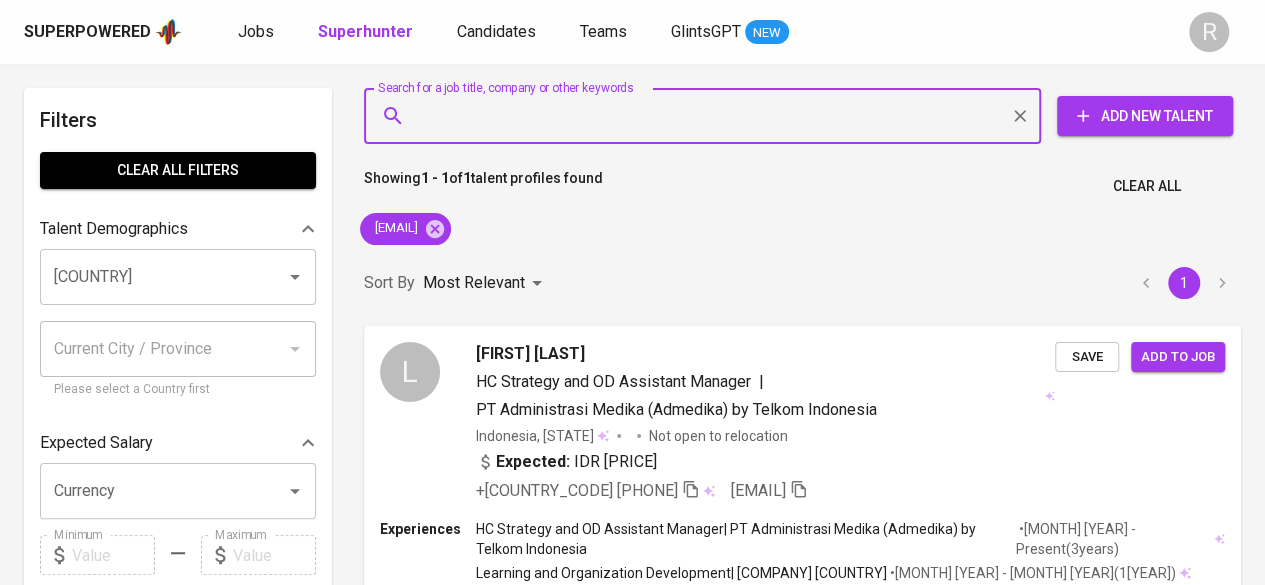 click on "Search for a job title, company or other keywords" at bounding box center [707, 116] 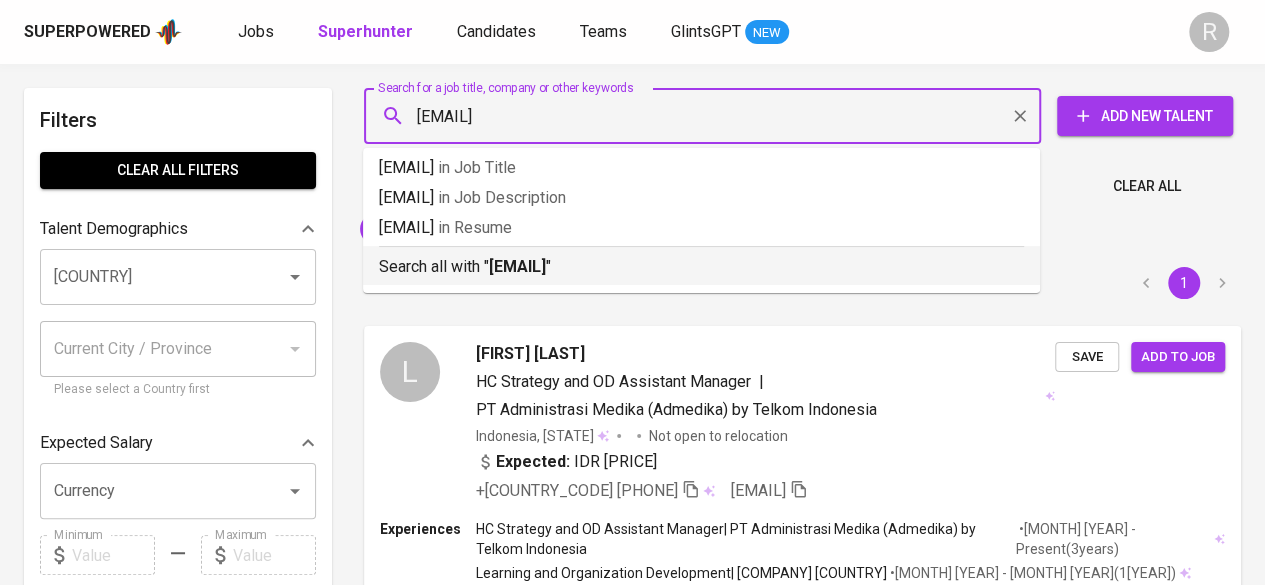 click on "[EMAIL]" at bounding box center (517, 266) 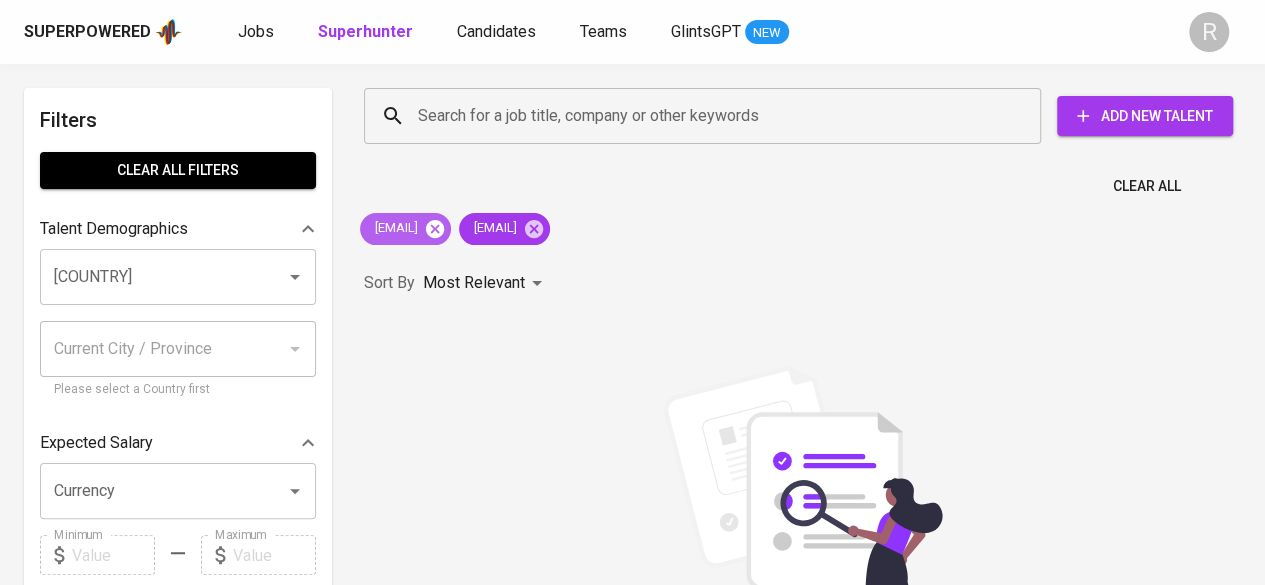 click at bounding box center [435, 228] 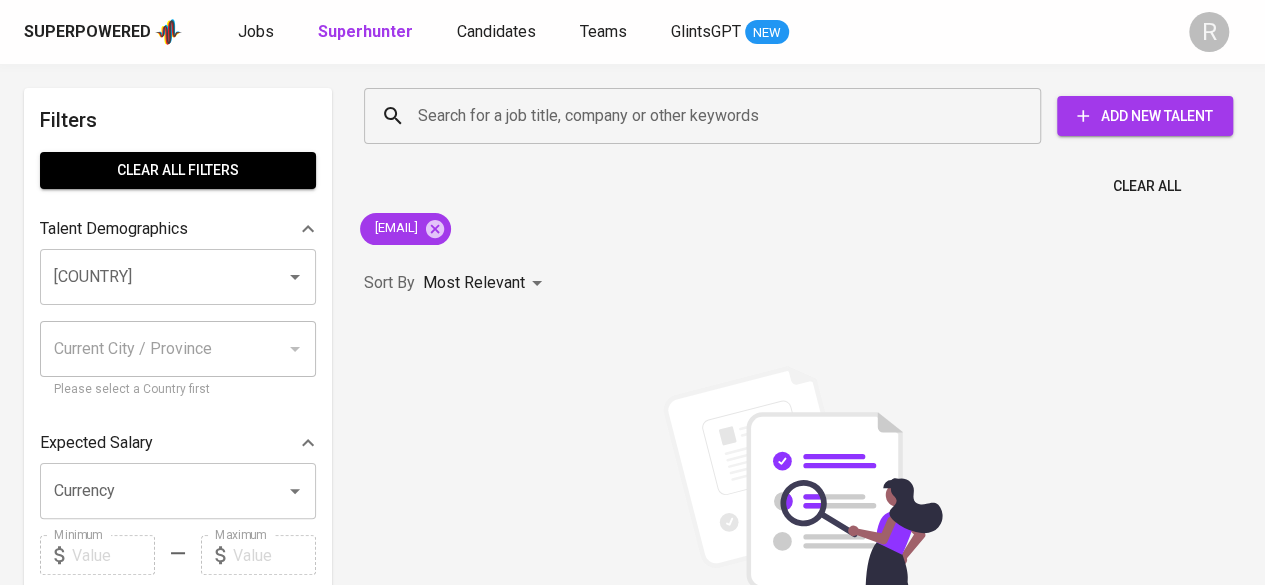 scroll, scrollTop: 0, scrollLeft: 0, axis: both 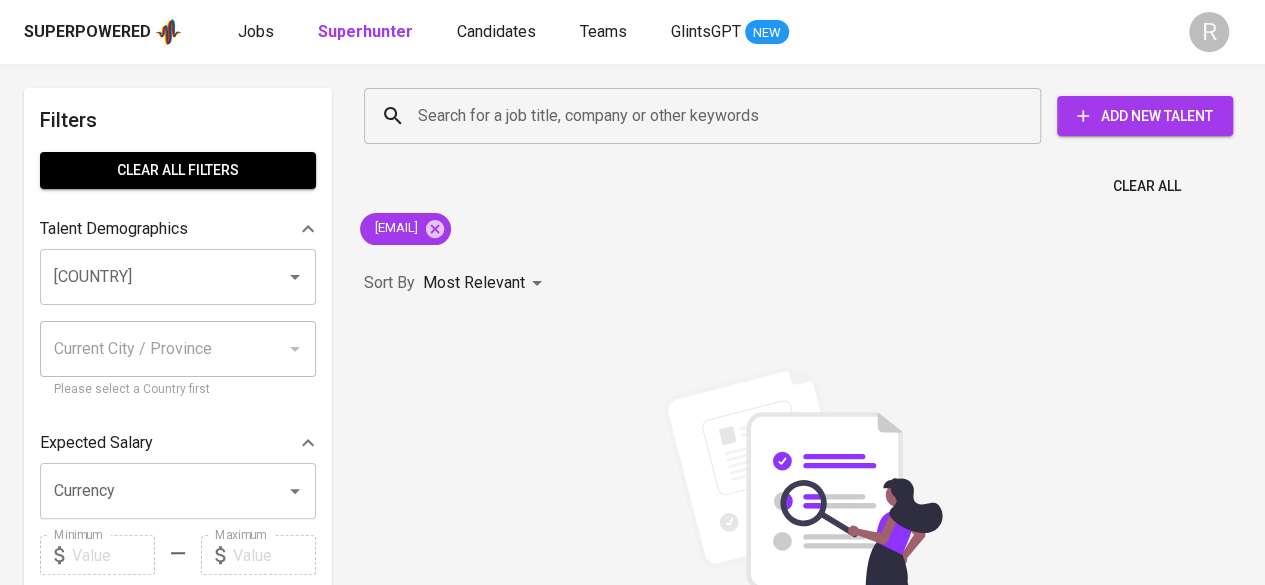 click on "Clear All" at bounding box center (802, 180) 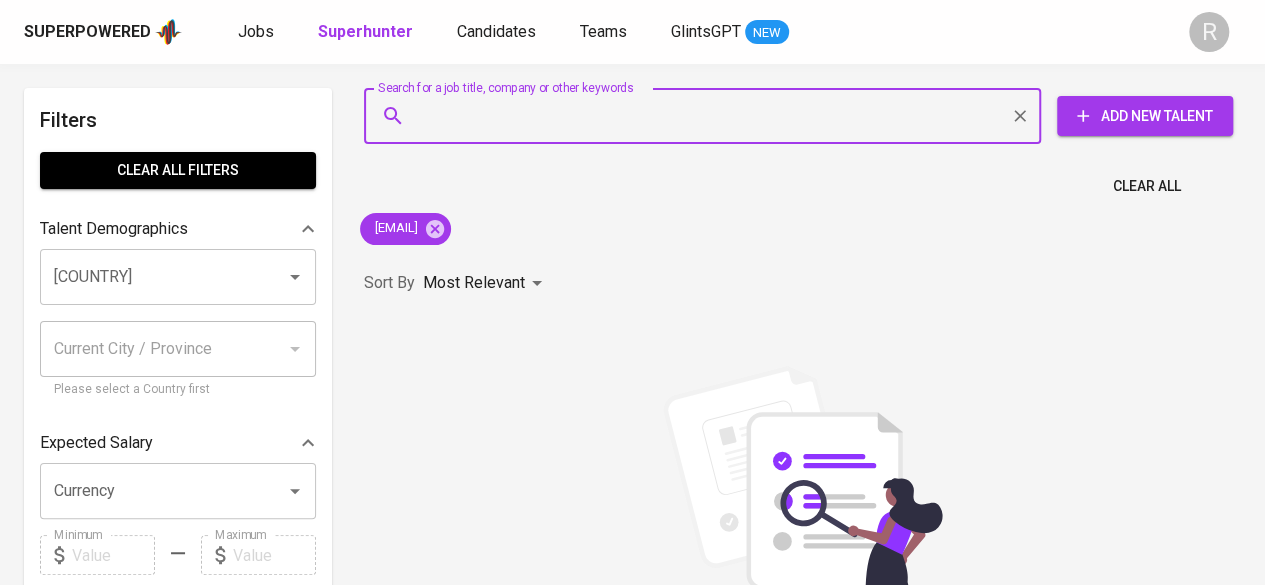 click on "Search for a job title, company or other keywords" at bounding box center [707, 116] 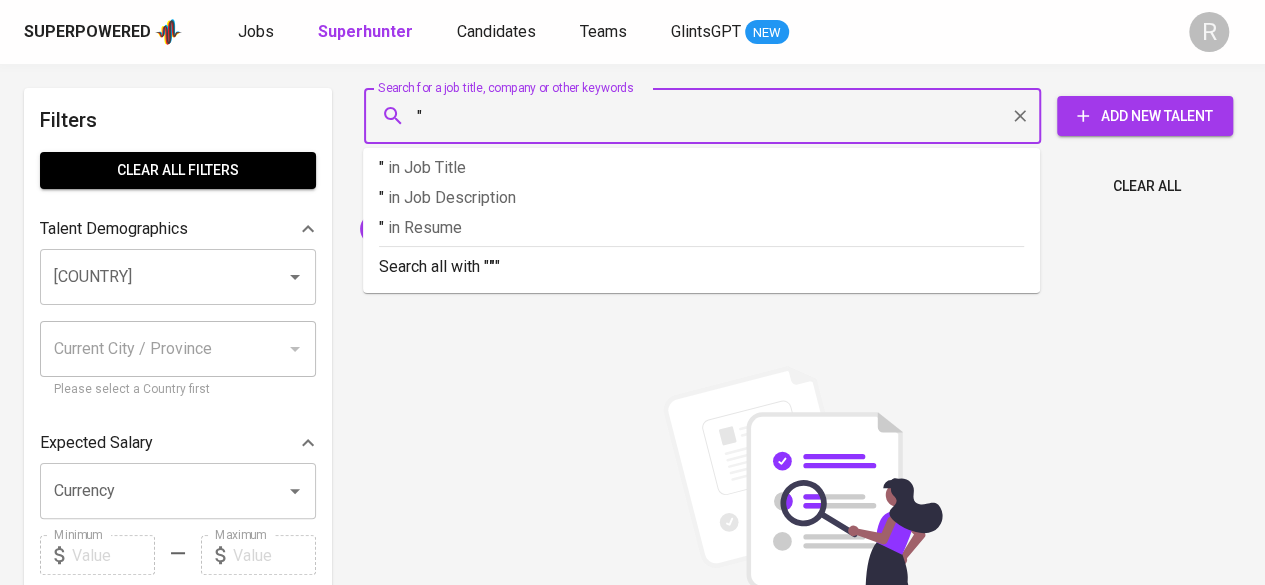 paste on "Herni Dian" 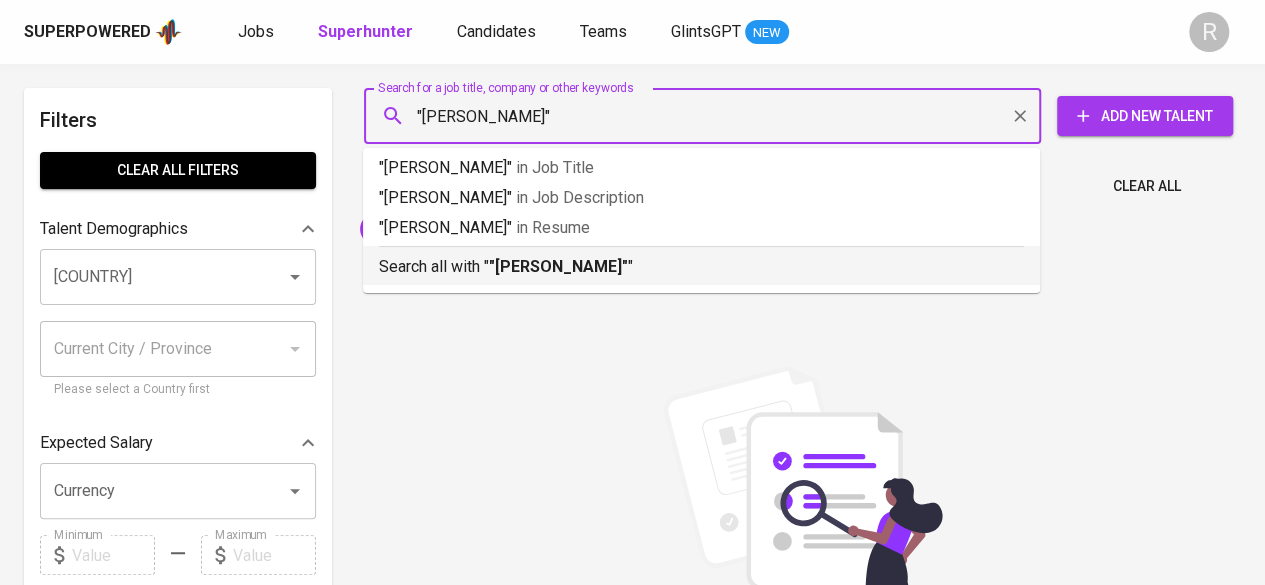 click on ""Herni Dian"" at bounding box center (522, 266) 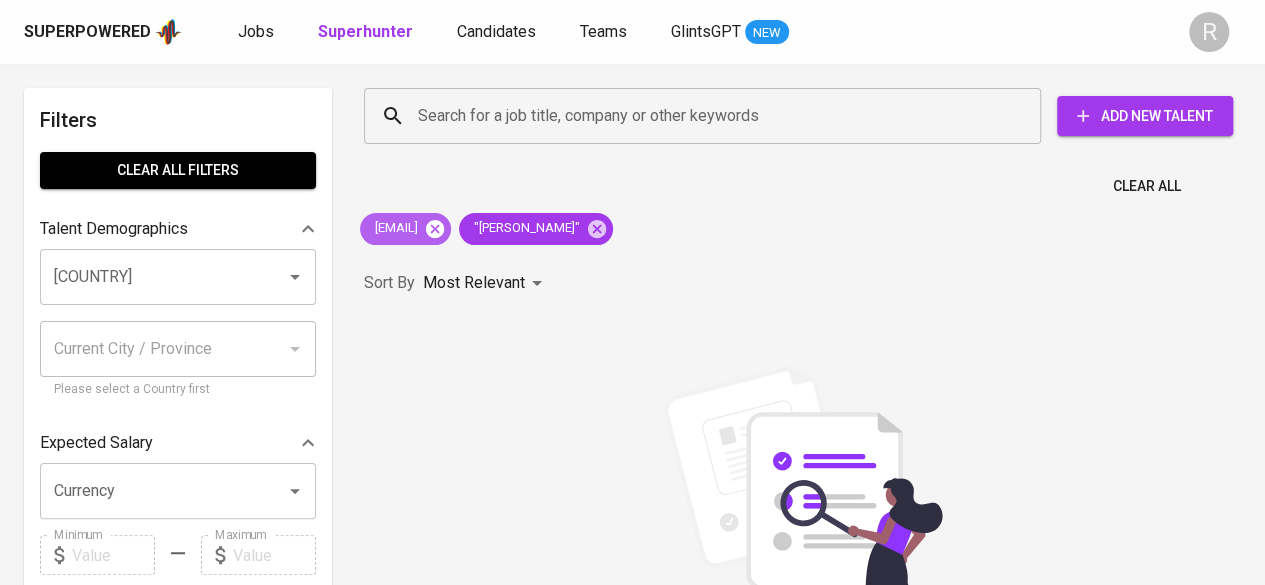 click at bounding box center [435, 228] 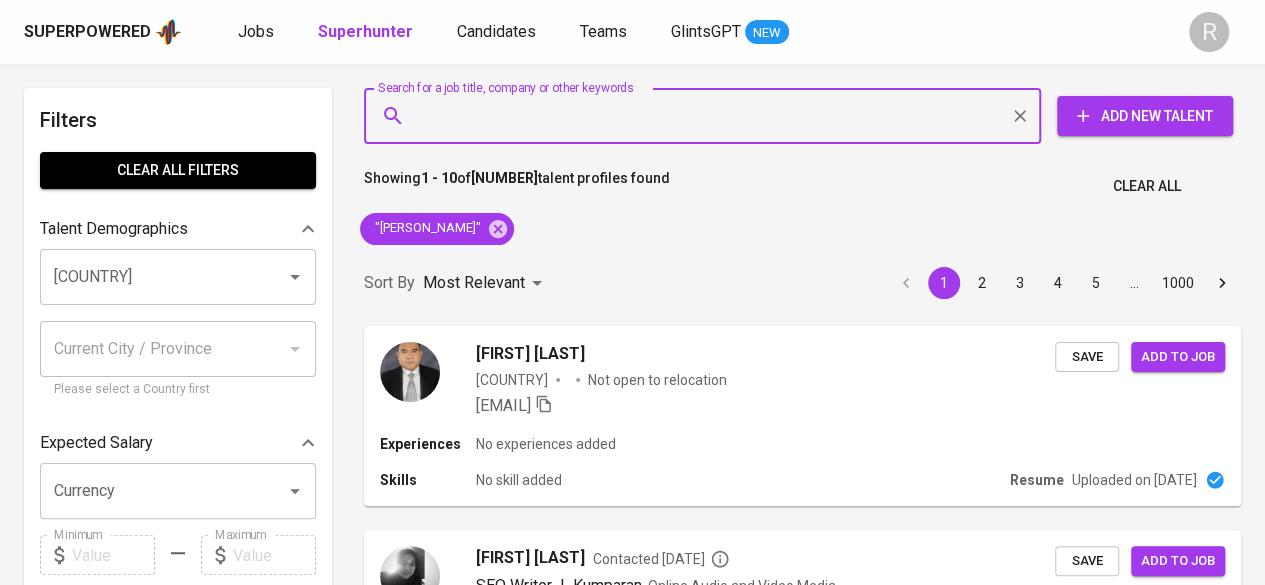 click on "Search for a job title, company or other keywords" at bounding box center (707, 116) 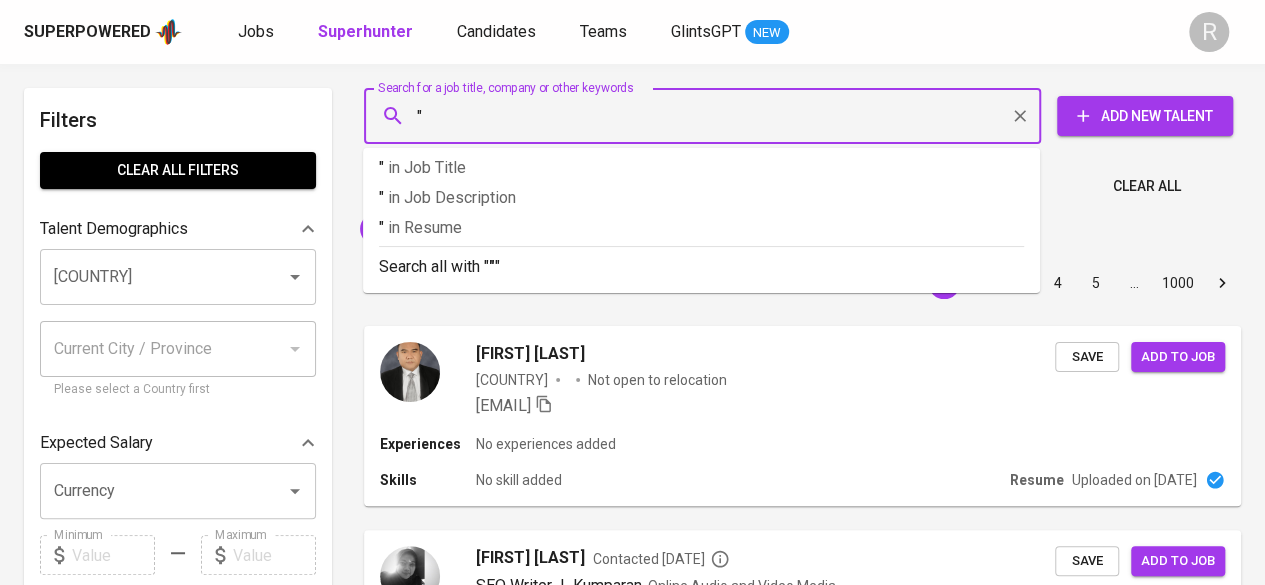 paste on "Albertus Pandu Aditya" 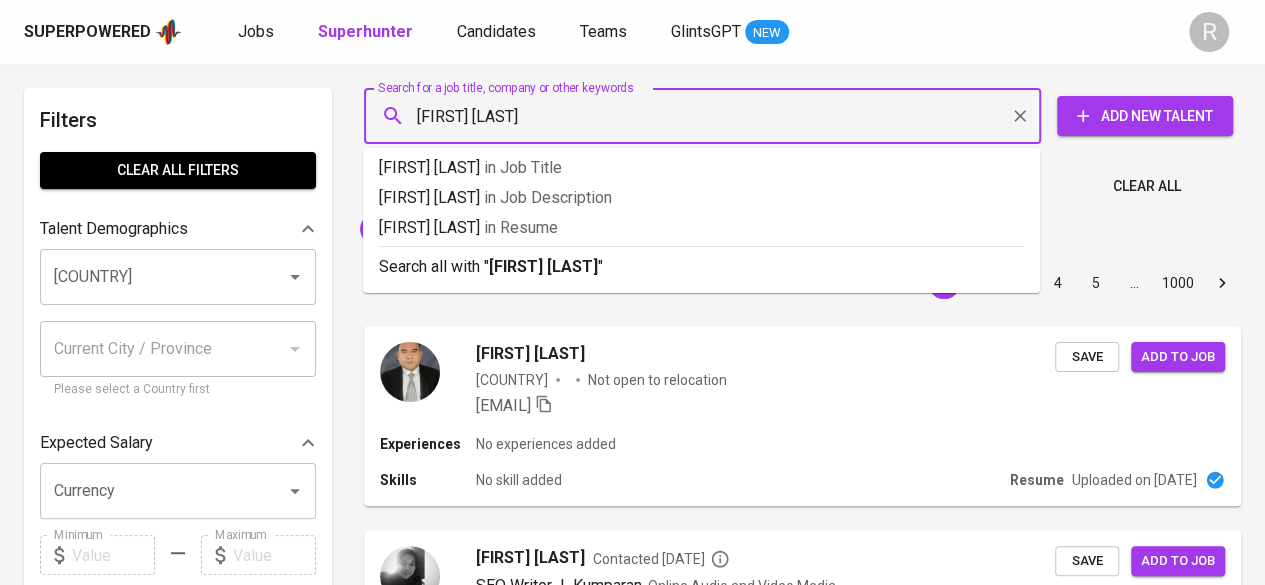 type on ""Albertus Pandu Aditya"" 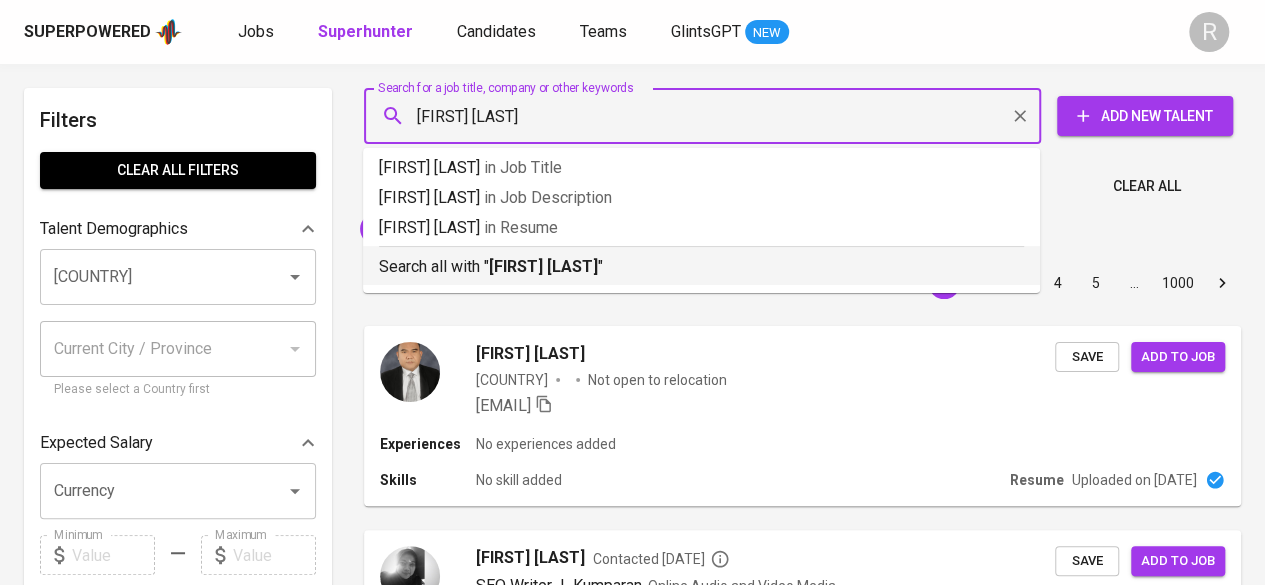 click on ""Albertus Pandu Aditya"" at bounding box center [549, 266] 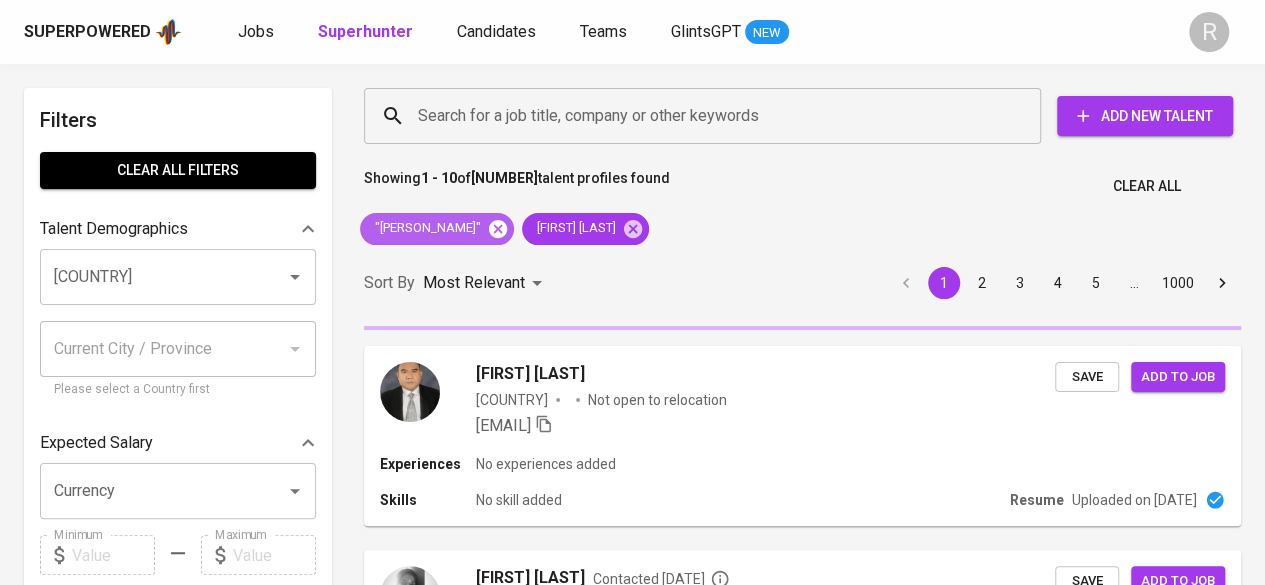 click at bounding box center [444, 228] 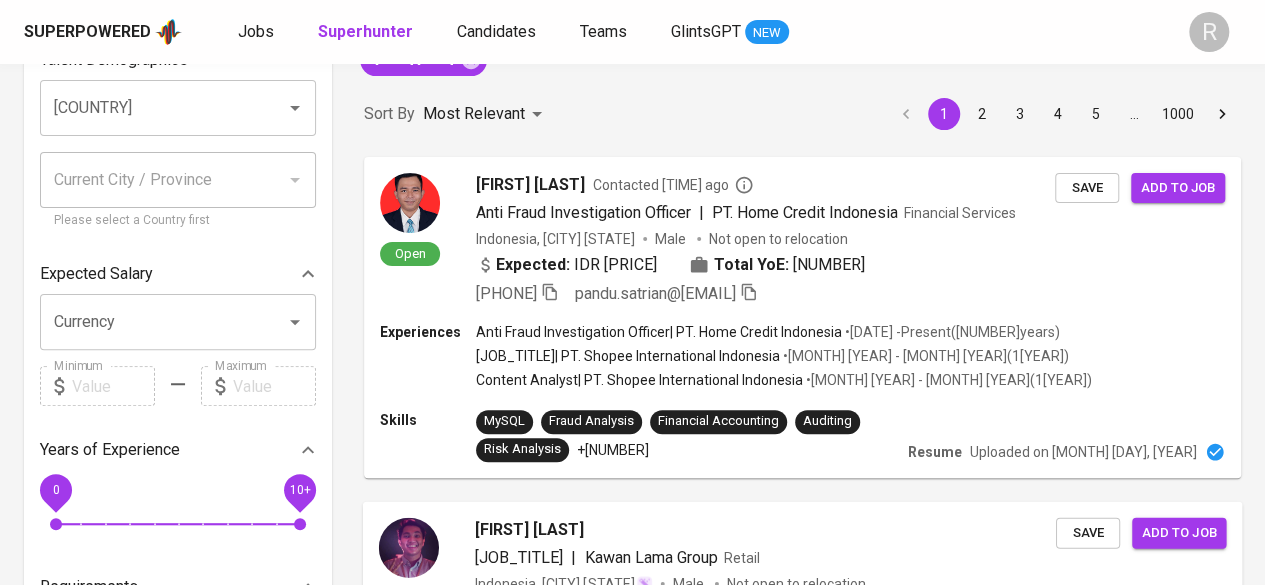 scroll, scrollTop: 0, scrollLeft: 0, axis: both 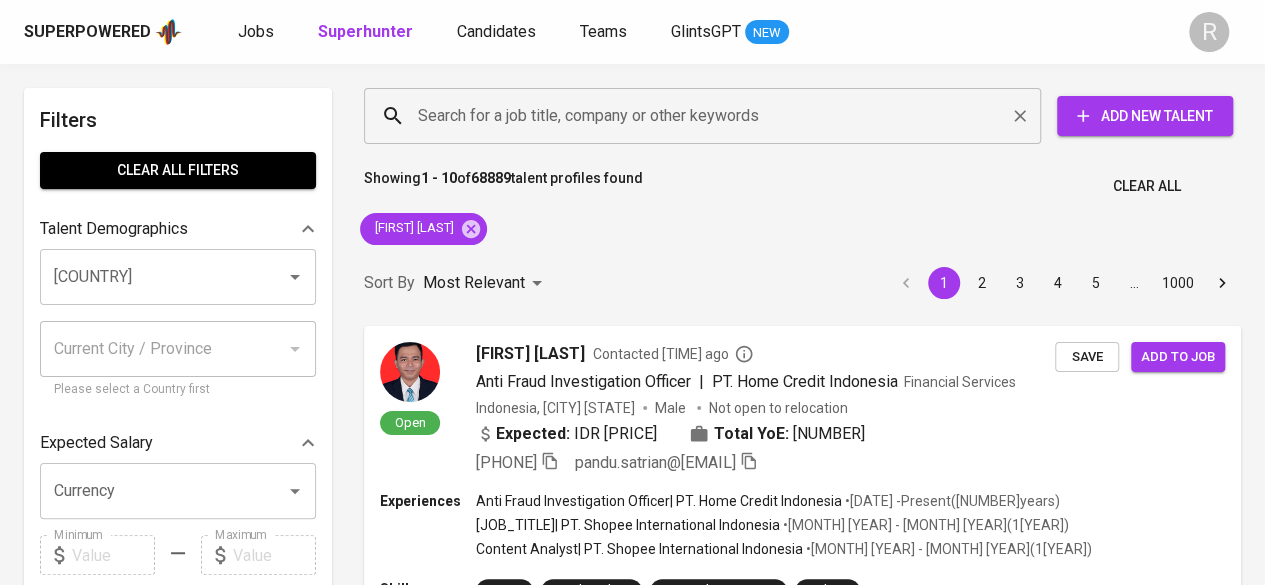 click on "Search for a job title, company or other keywords" at bounding box center [702, 116] 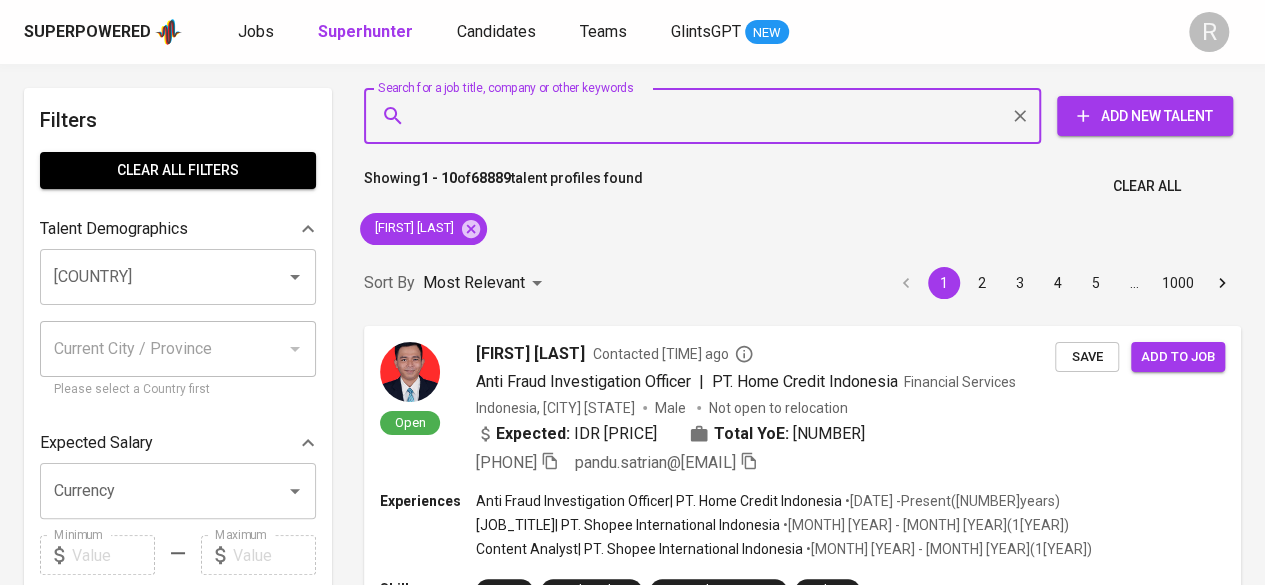 paste on "panjuladitya@gmail.com" 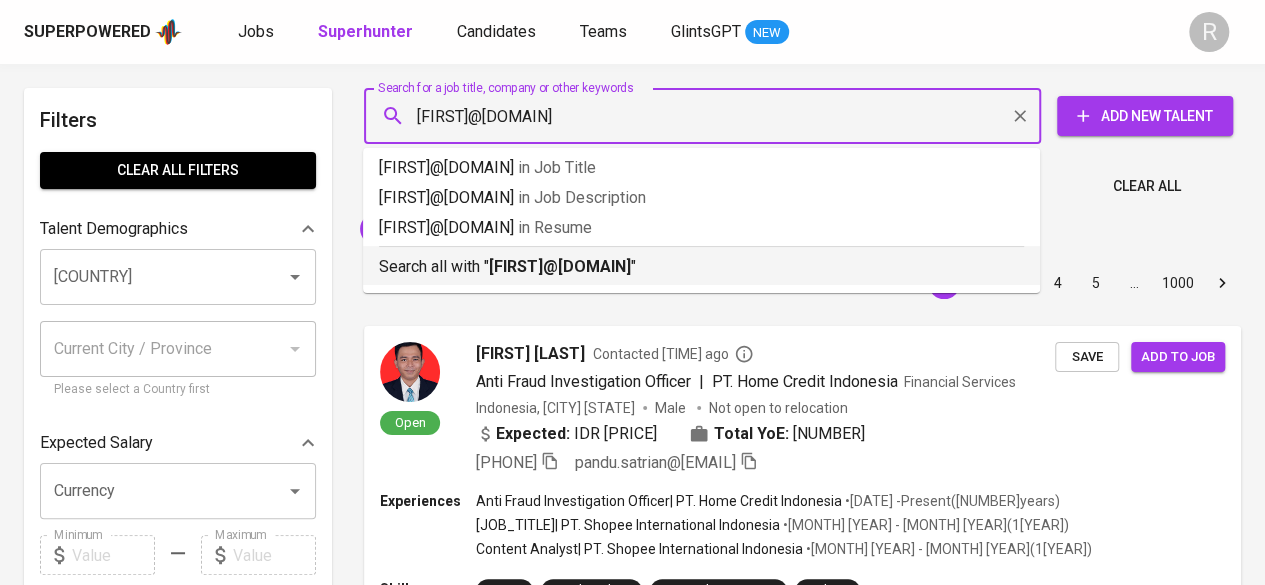 click on "Search all with " panjuladitya@gmail.com "" at bounding box center [701, 262] 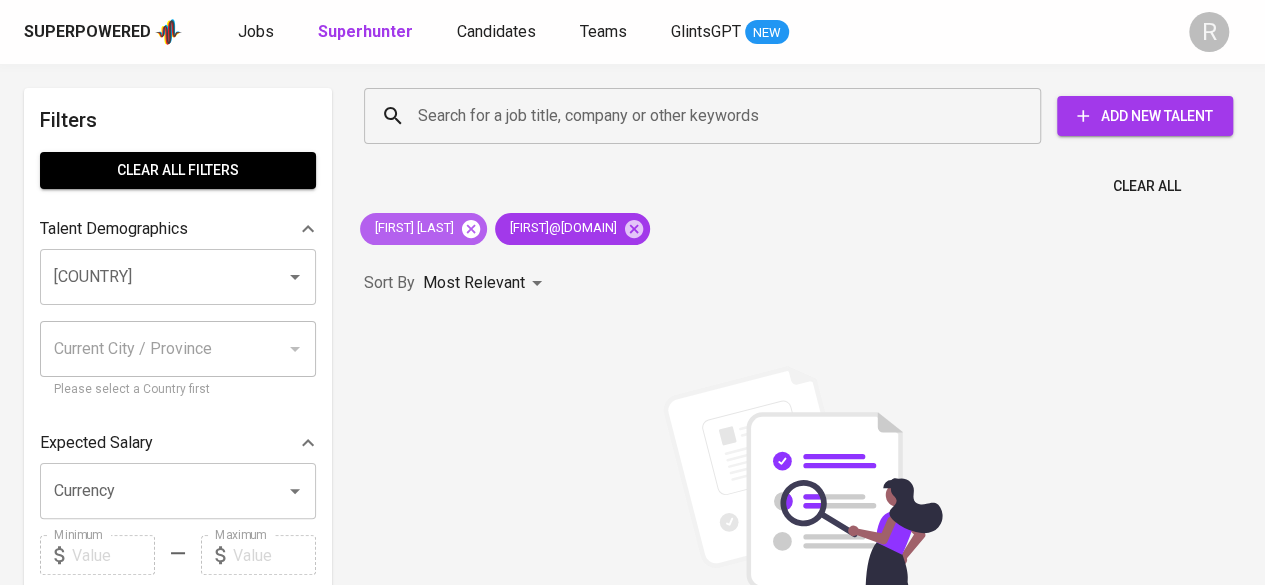 click at bounding box center [481, 228] 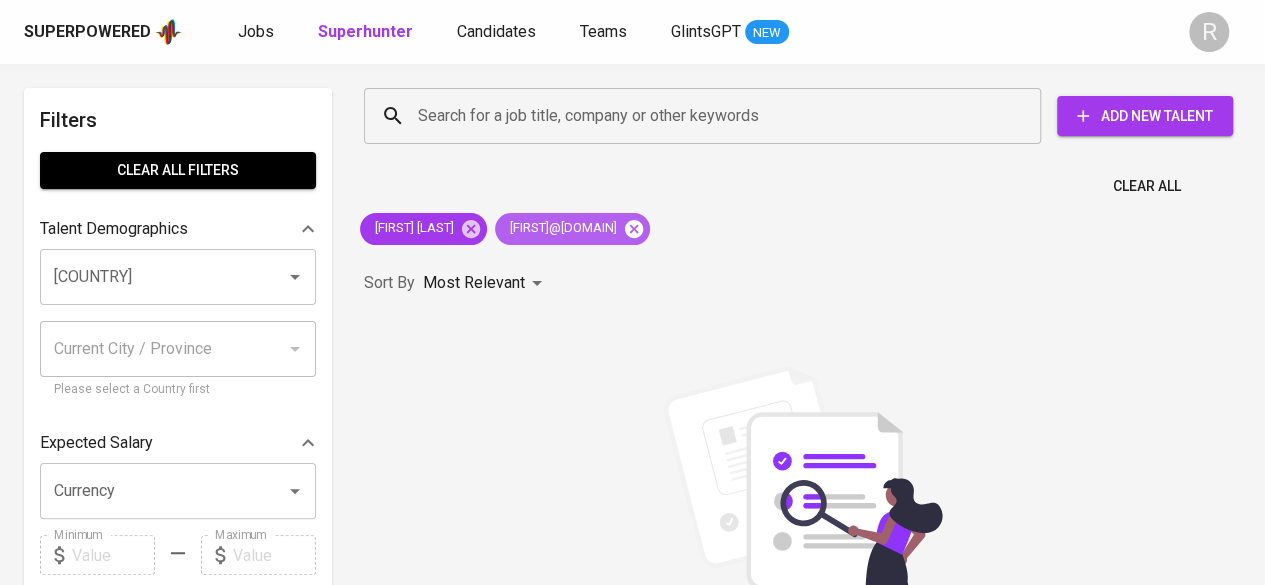 click at bounding box center (580, 228) 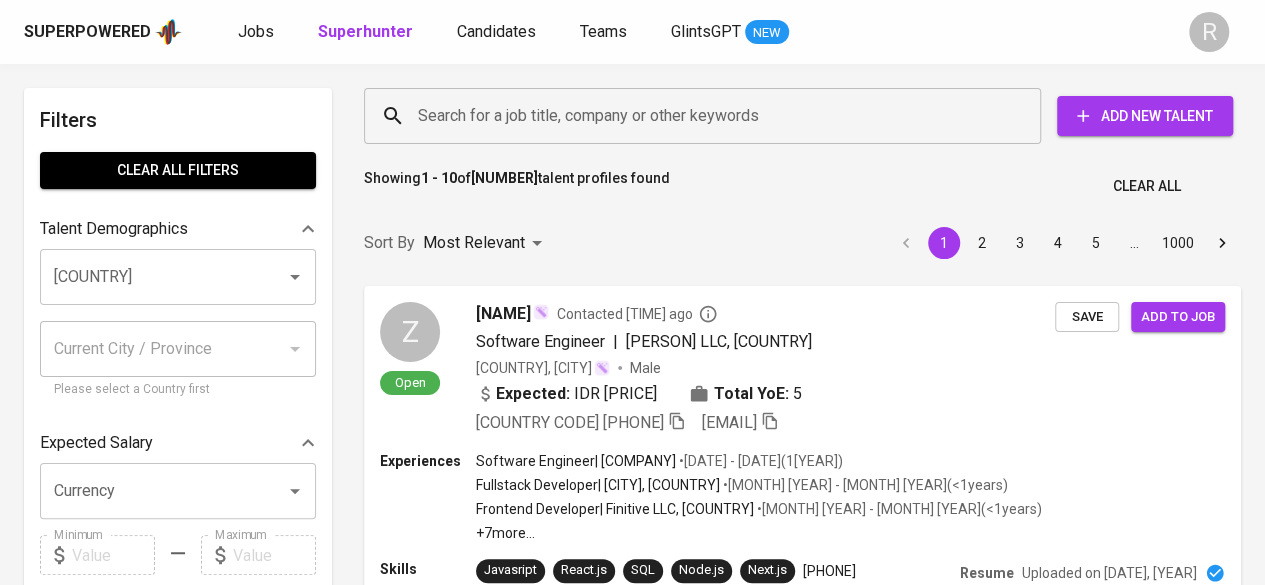 click on "Search for a job title, company or other keywords" at bounding box center [707, 116] 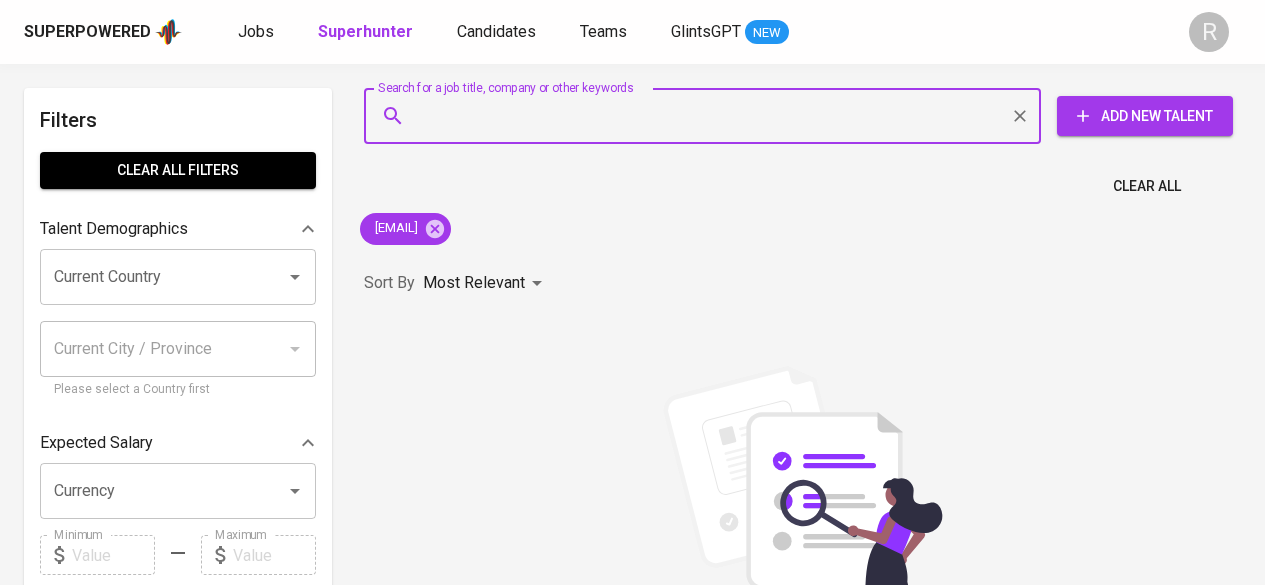 scroll, scrollTop: 48, scrollLeft: 0, axis: vertical 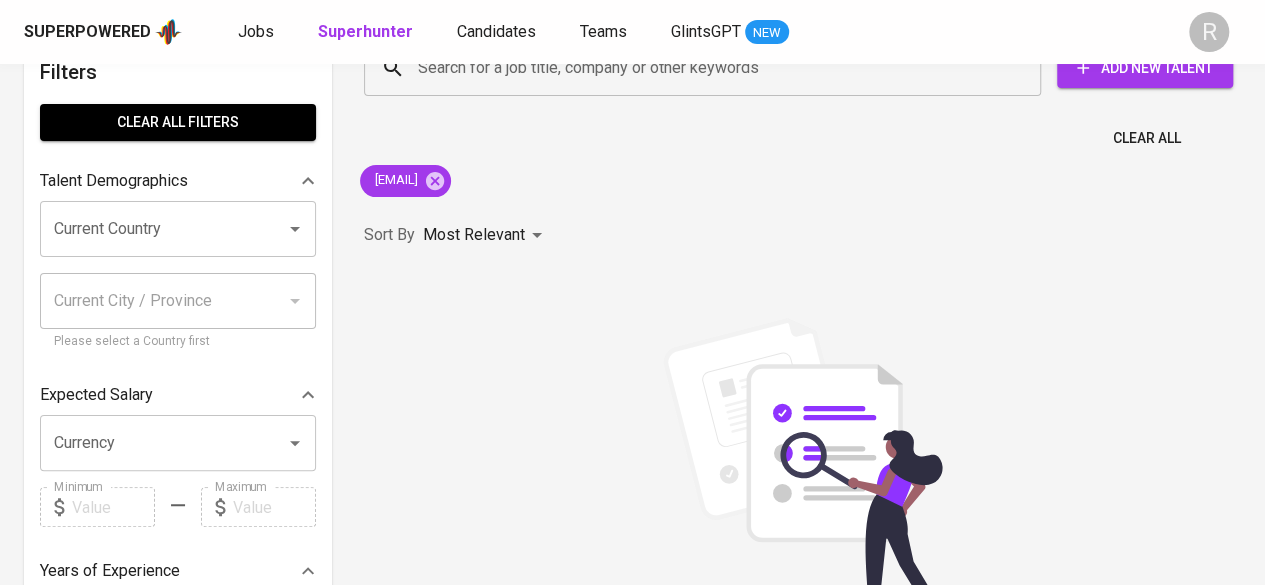 click on "Sort By Most Relevant MOST_RELEVANT" at bounding box center (802, 235) 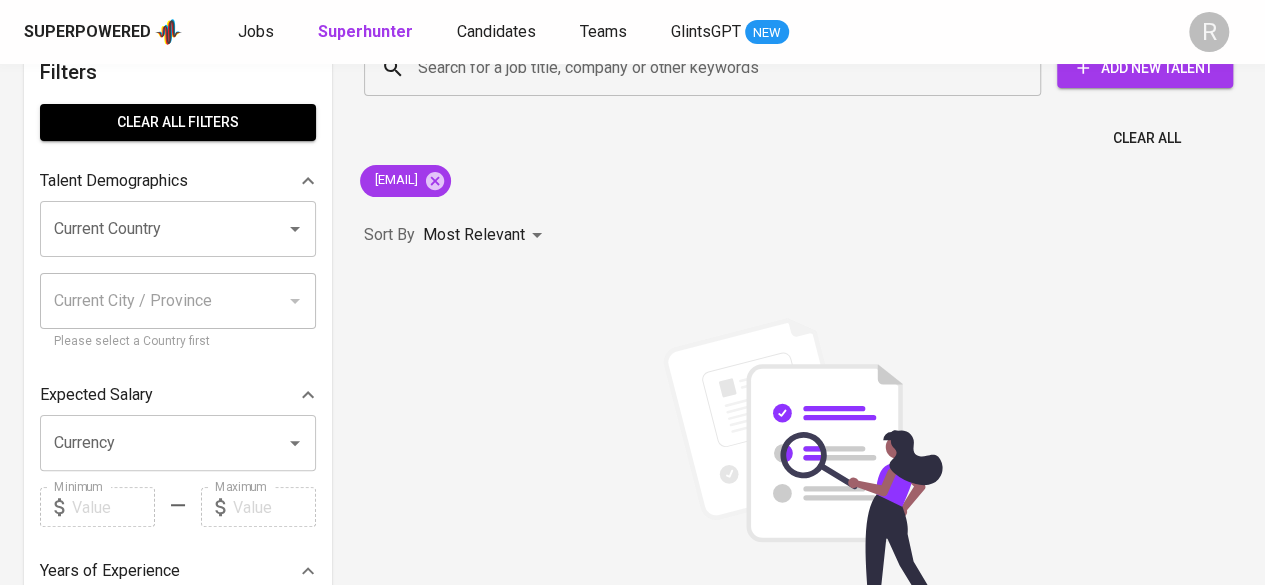 scroll, scrollTop: 0, scrollLeft: 0, axis: both 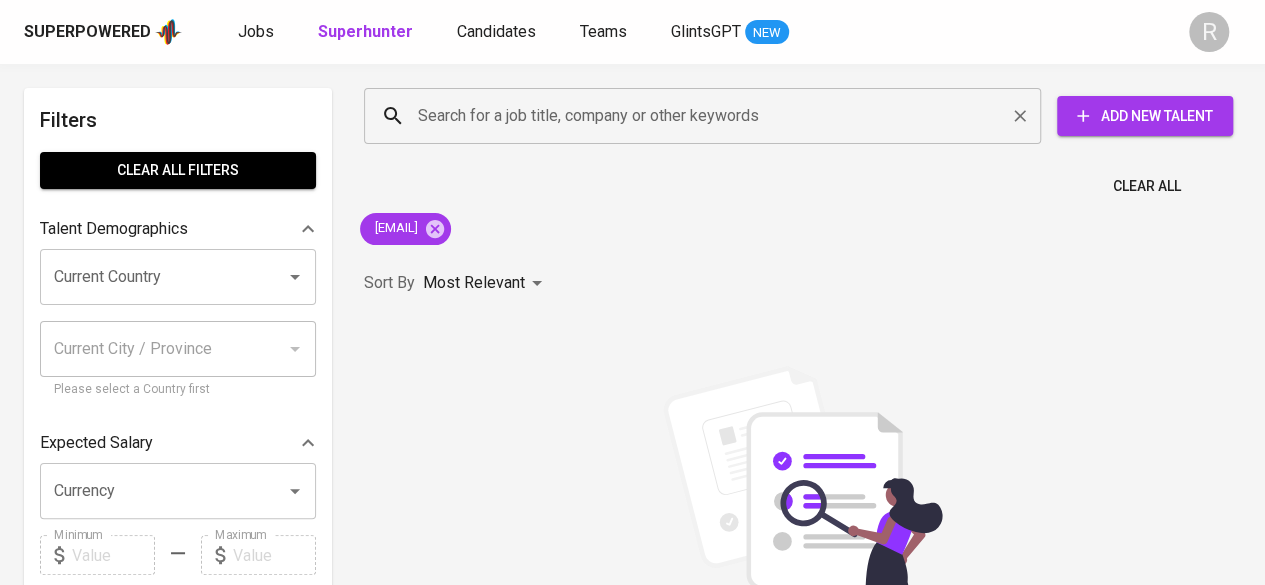 click on "Search for a job title, company or other keywords" at bounding box center [707, 116] 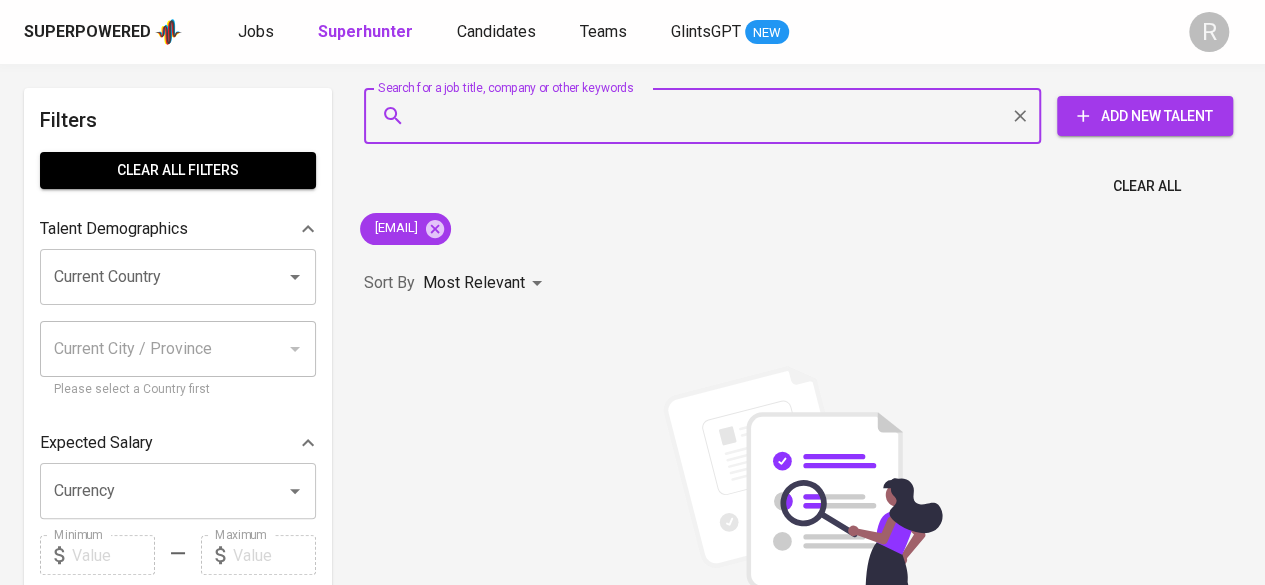 paste on "siregarsharie@example.com" 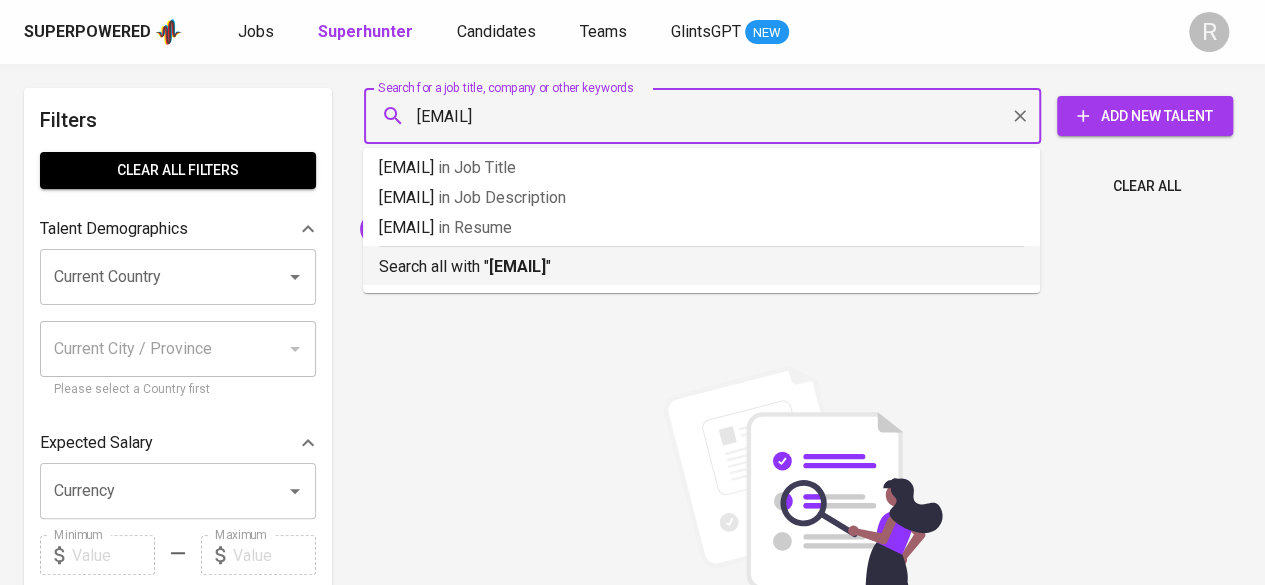 click on "siregarsharie@example.com" at bounding box center [599, 266] 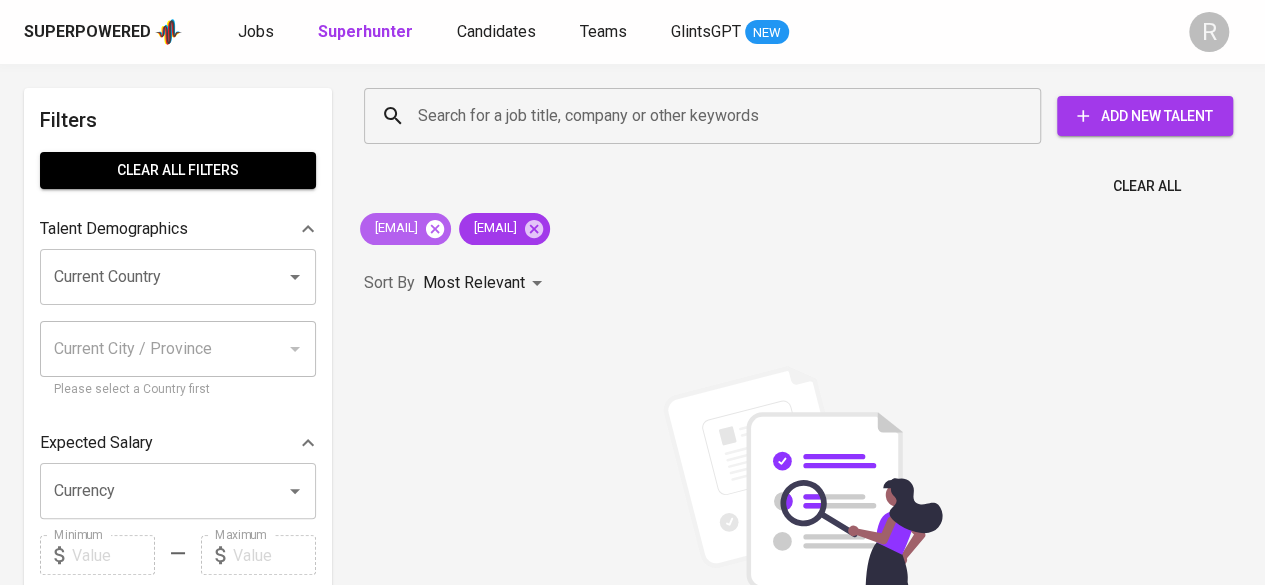 click at bounding box center [552, 228] 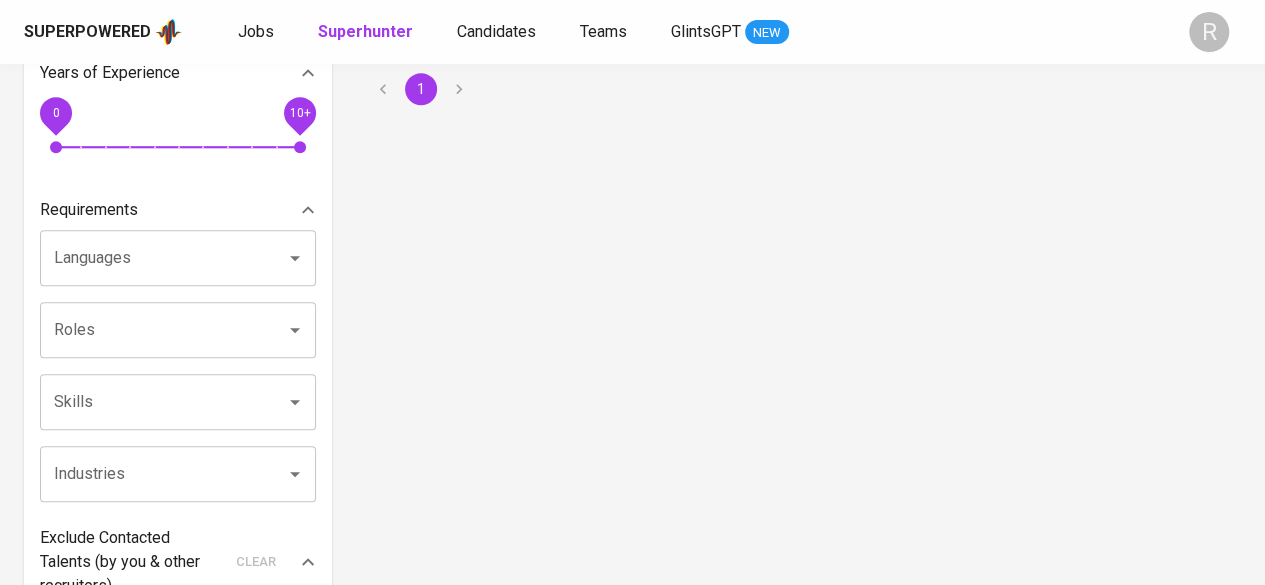 scroll, scrollTop: 0, scrollLeft: 0, axis: both 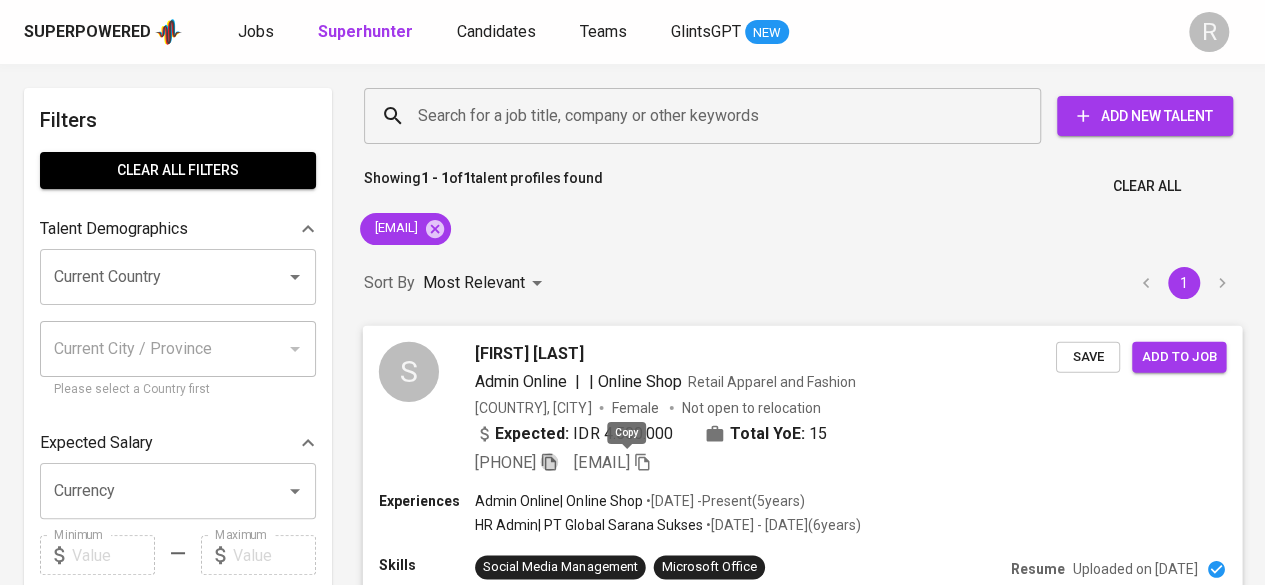click at bounding box center (549, 461) 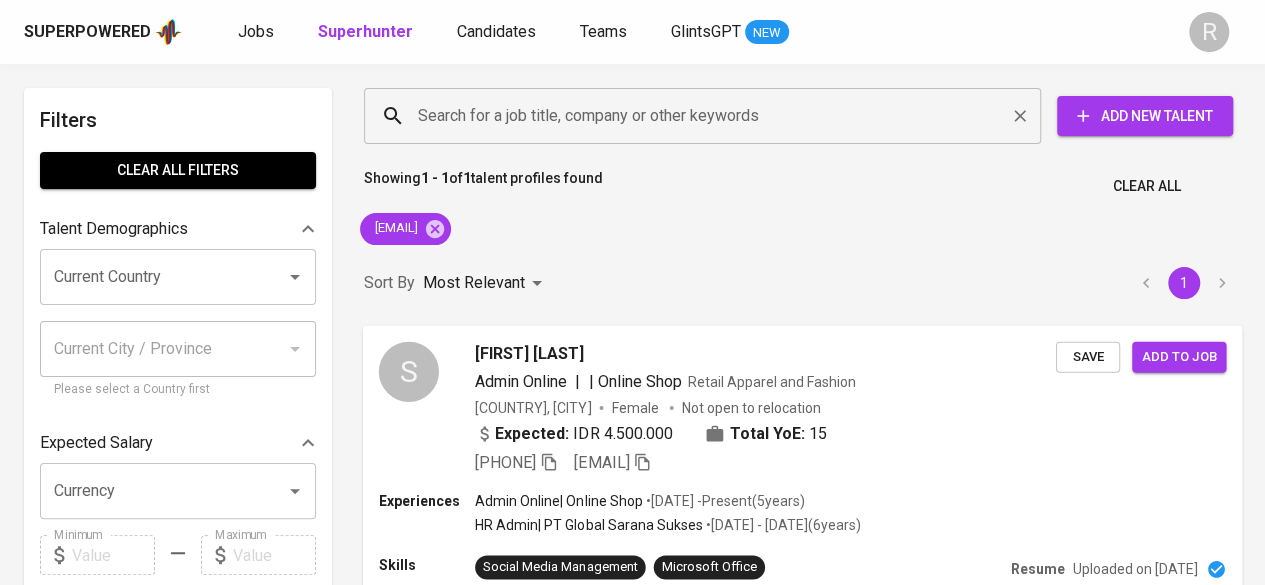 click on "Search for a job title, company or other keywords" at bounding box center (707, 116) 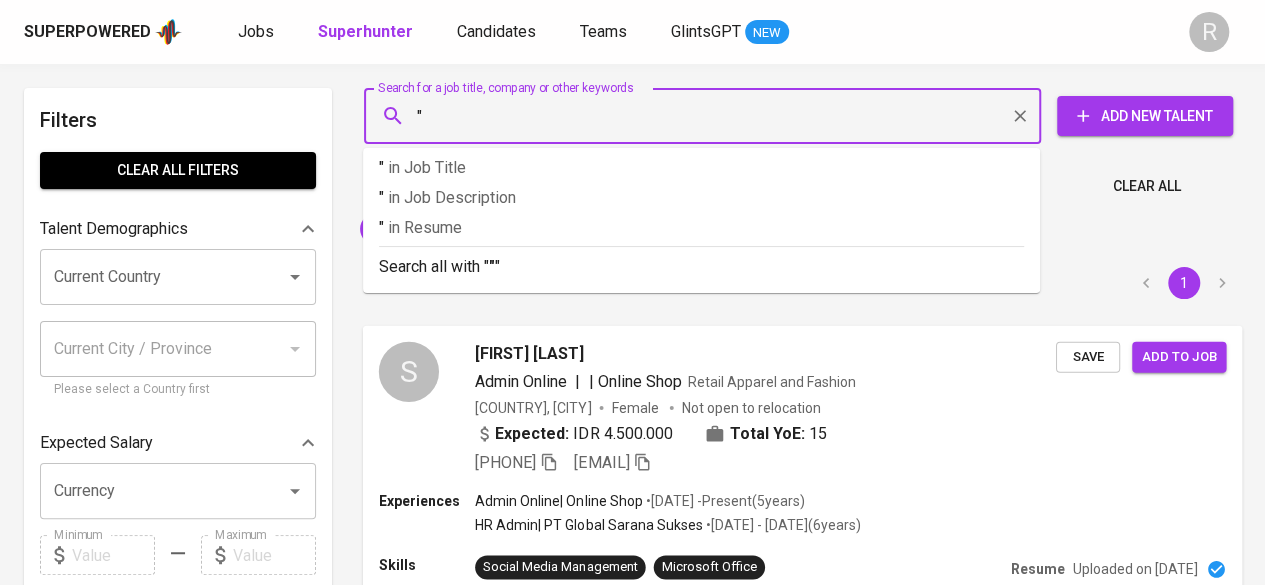 paste on "Anggun Puspita Ningrum" 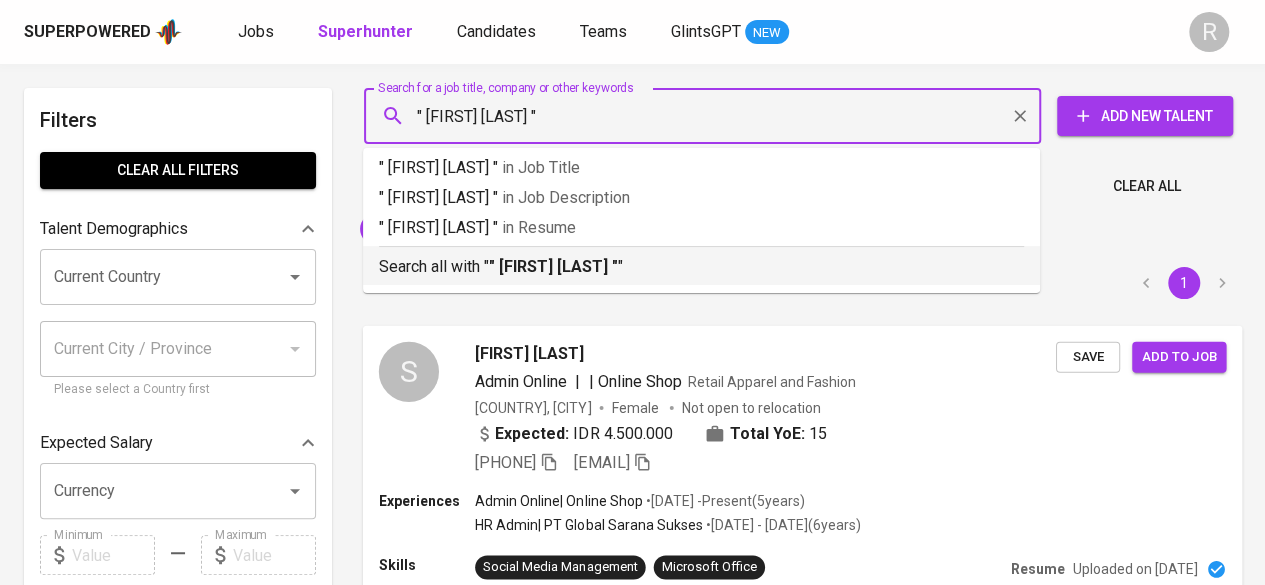 click on ""Anggun Puspita Ningrum"" at bounding box center [587, 266] 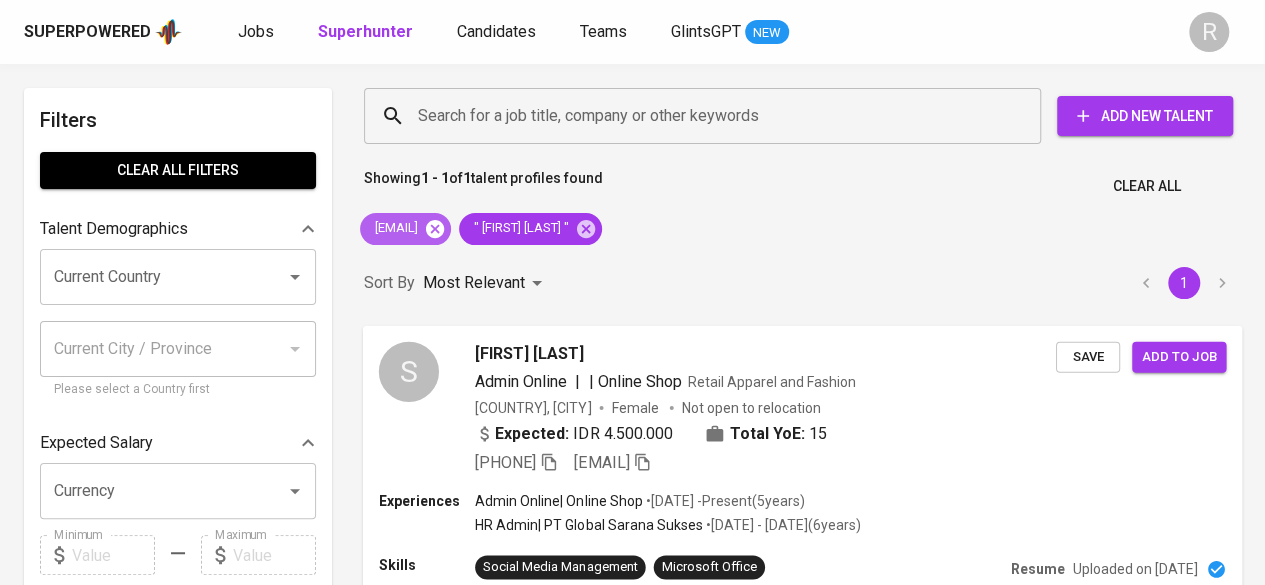 click at bounding box center (557, 228) 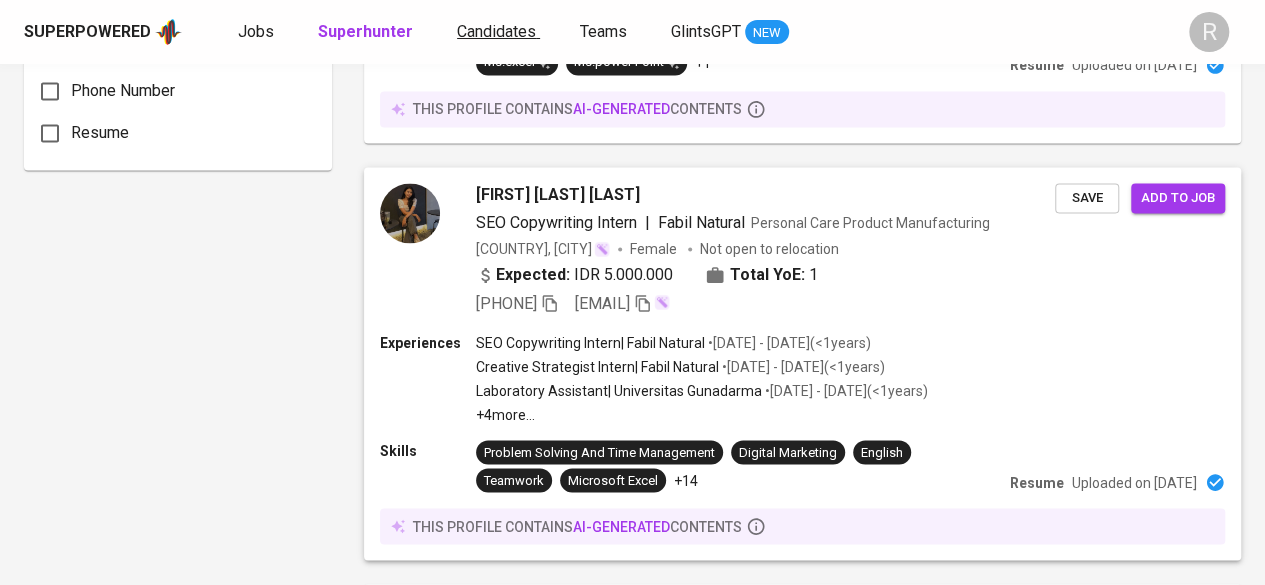 scroll, scrollTop: 1486, scrollLeft: 0, axis: vertical 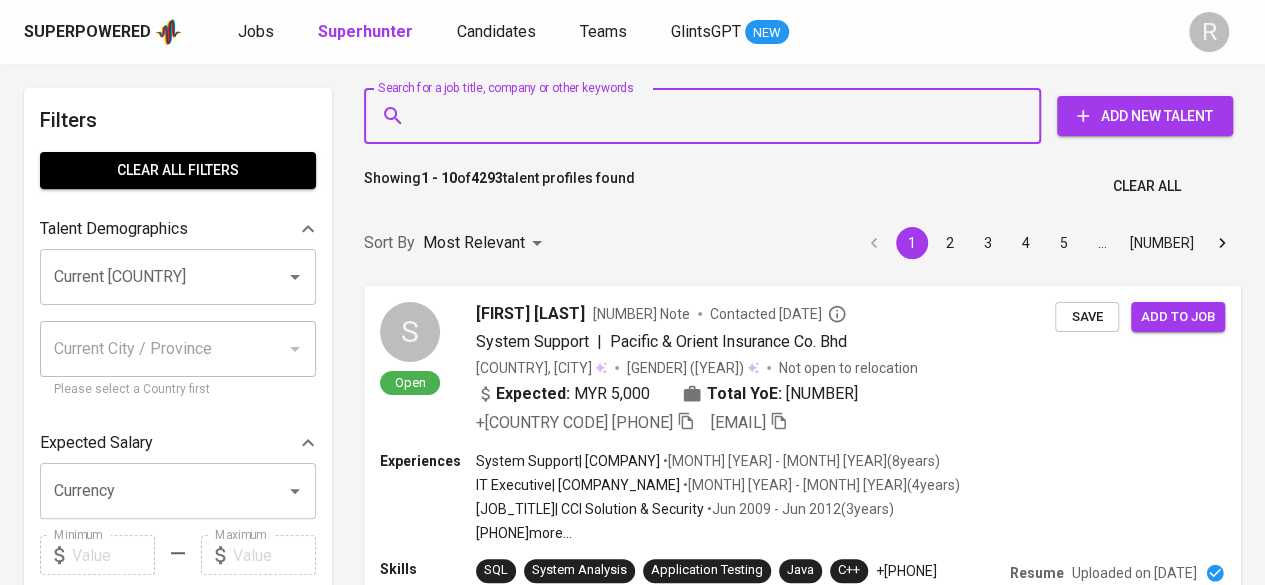 click on "Search for a job title, company or other keywords" at bounding box center [707, 116] 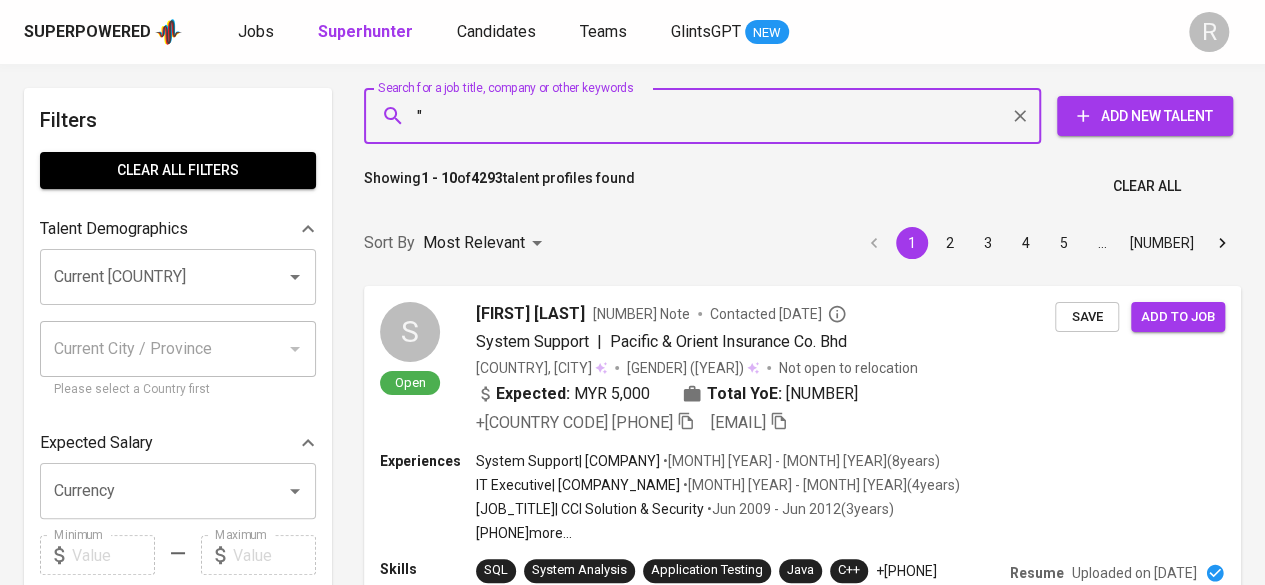 paste on "[FIRST] [LAST]" 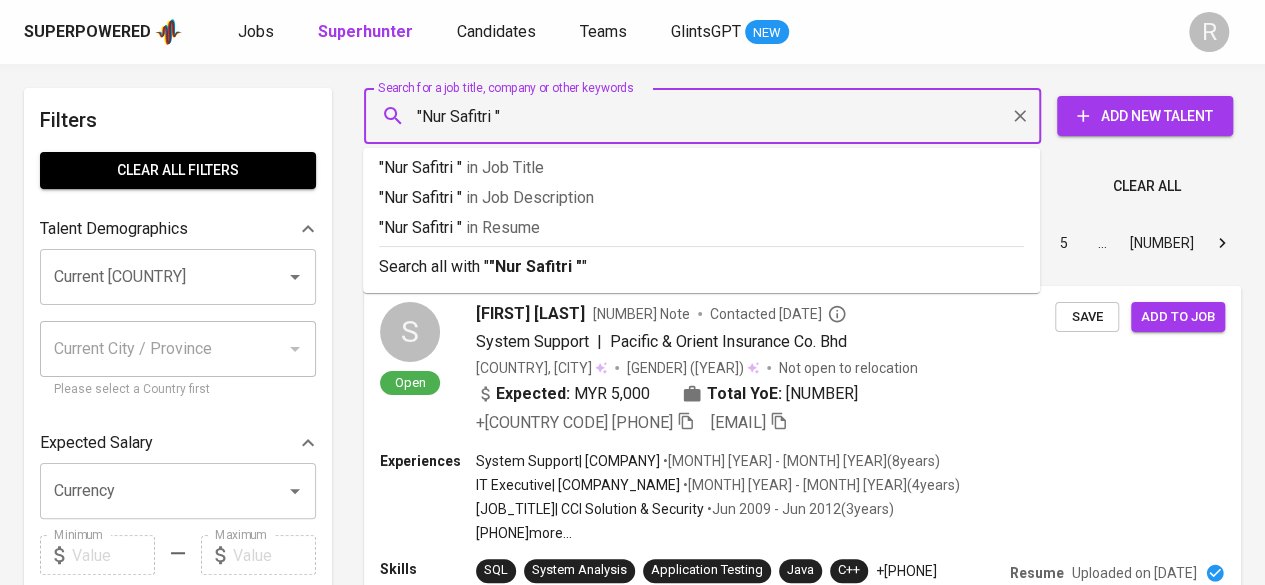 type on ""[FIRST] [LAST]" 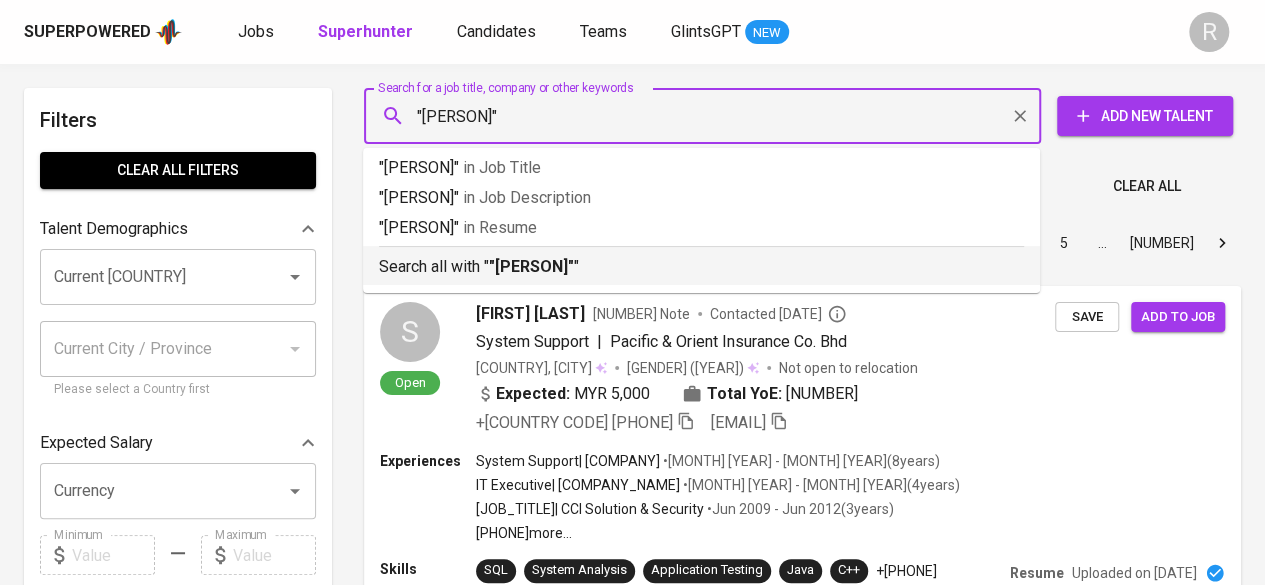 click on "Search all with " [FULL_NAME] "" at bounding box center [701, 267] 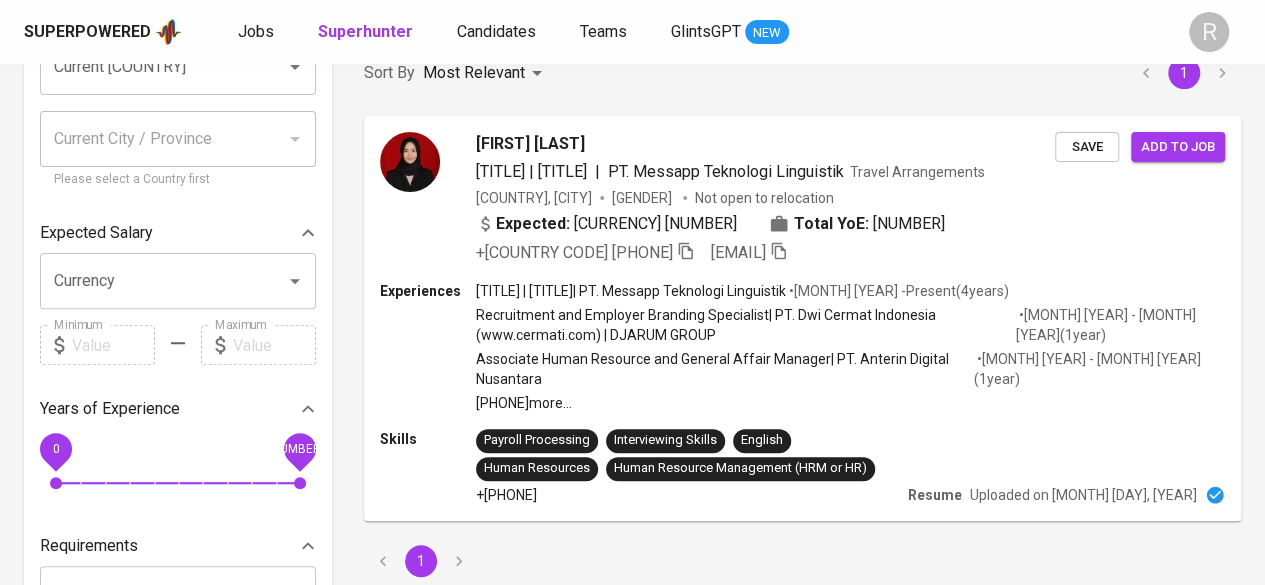 scroll, scrollTop: 209, scrollLeft: 0, axis: vertical 